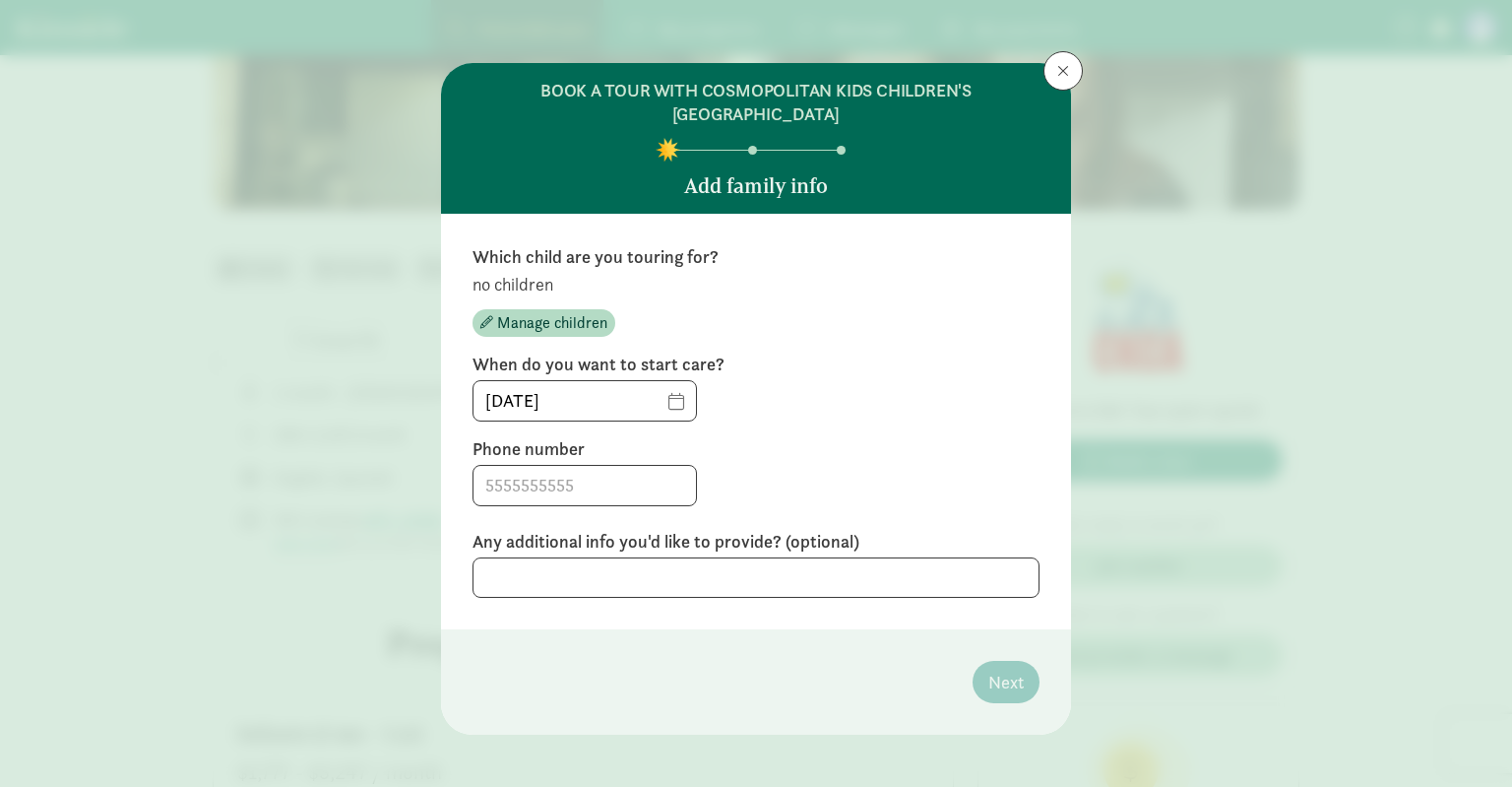 scroll, scrollTop: 312, scrollLeft: 0, axis: vertical 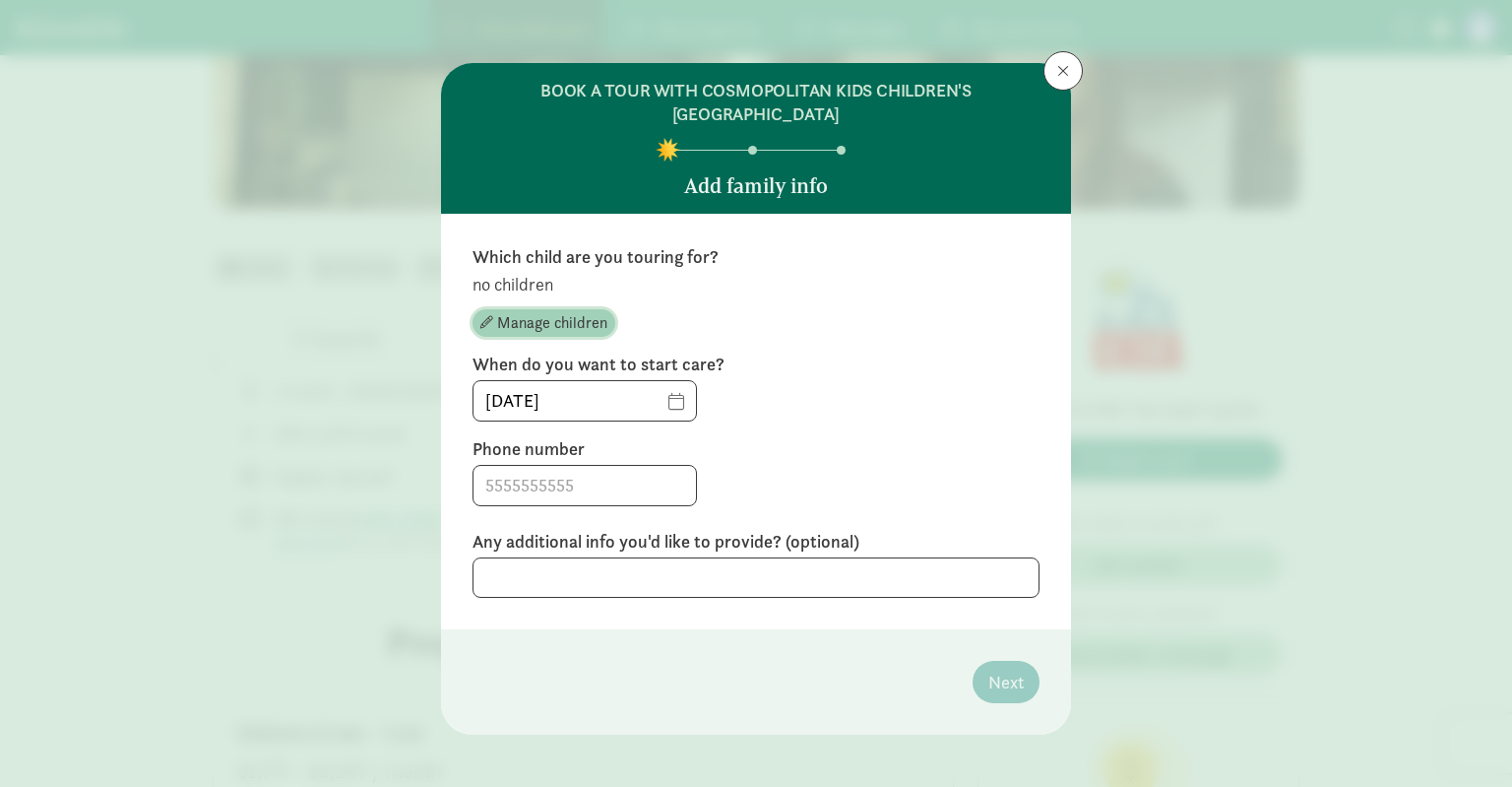click on "Manage children" at bounding box center [552, 323] 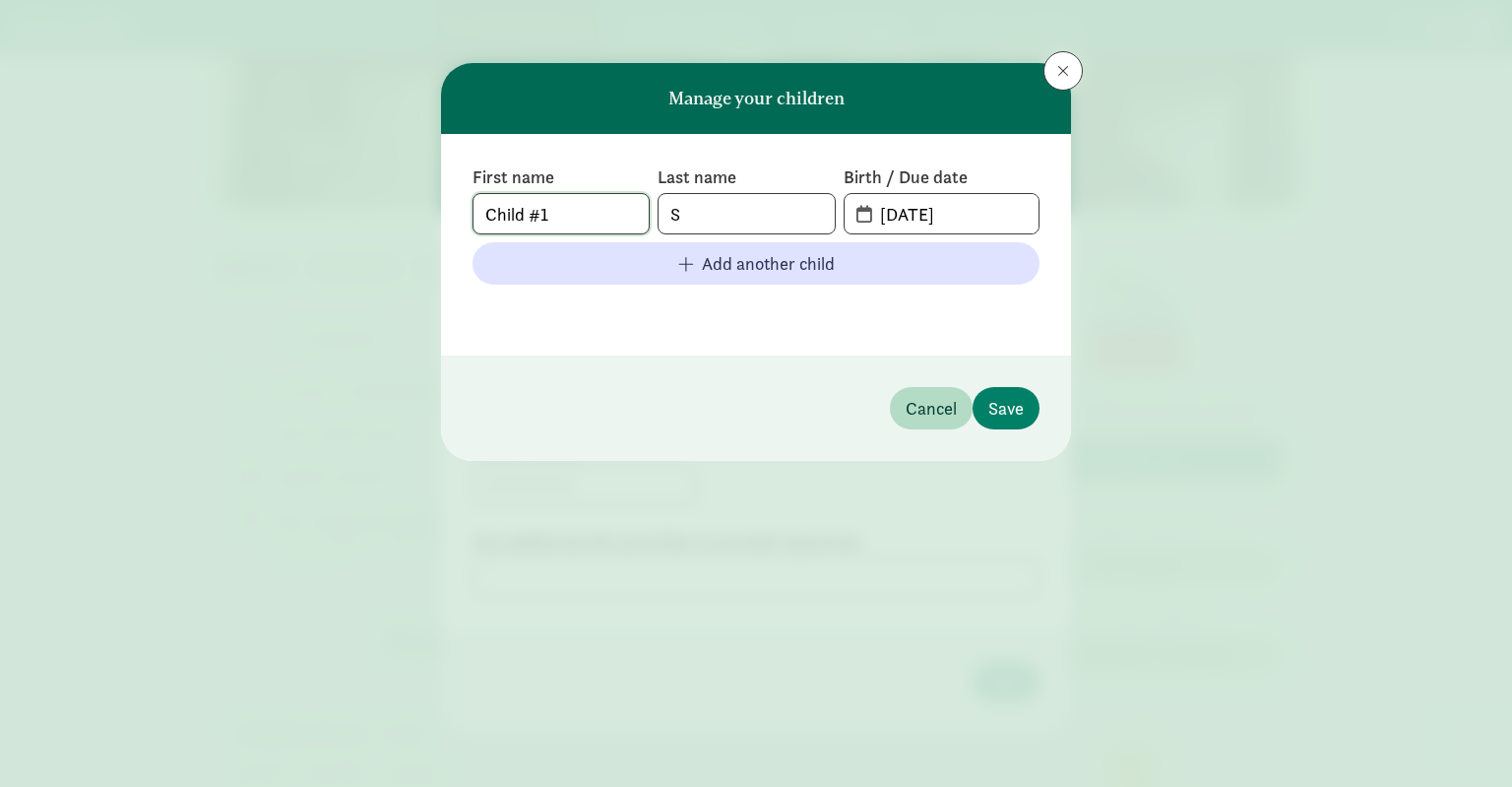 drag, startPoint x: 577, startPoint y: 218, endPoint x: 450, endPoint y: 217, distance: 127.00394 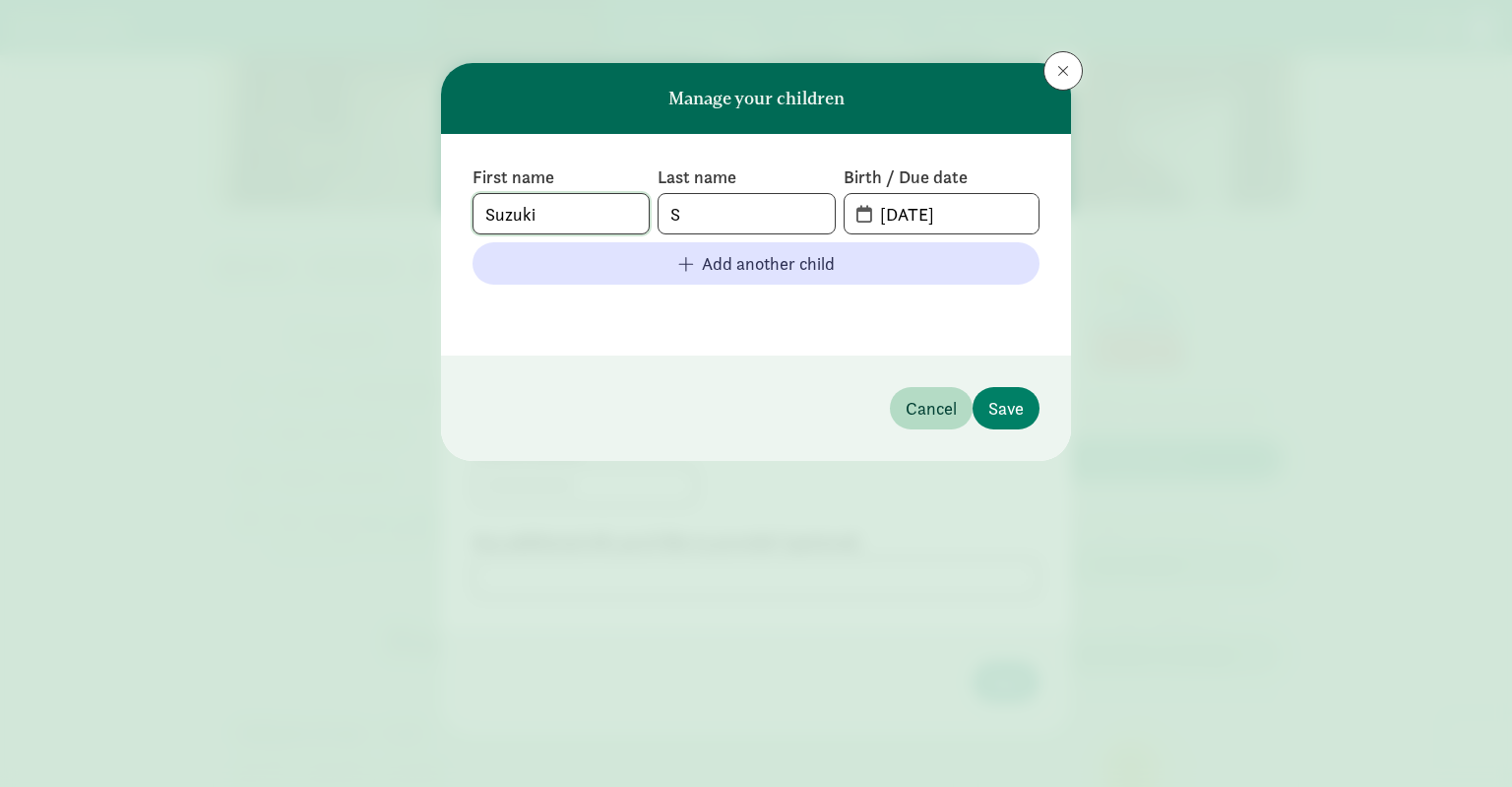 type on "Suzuki" 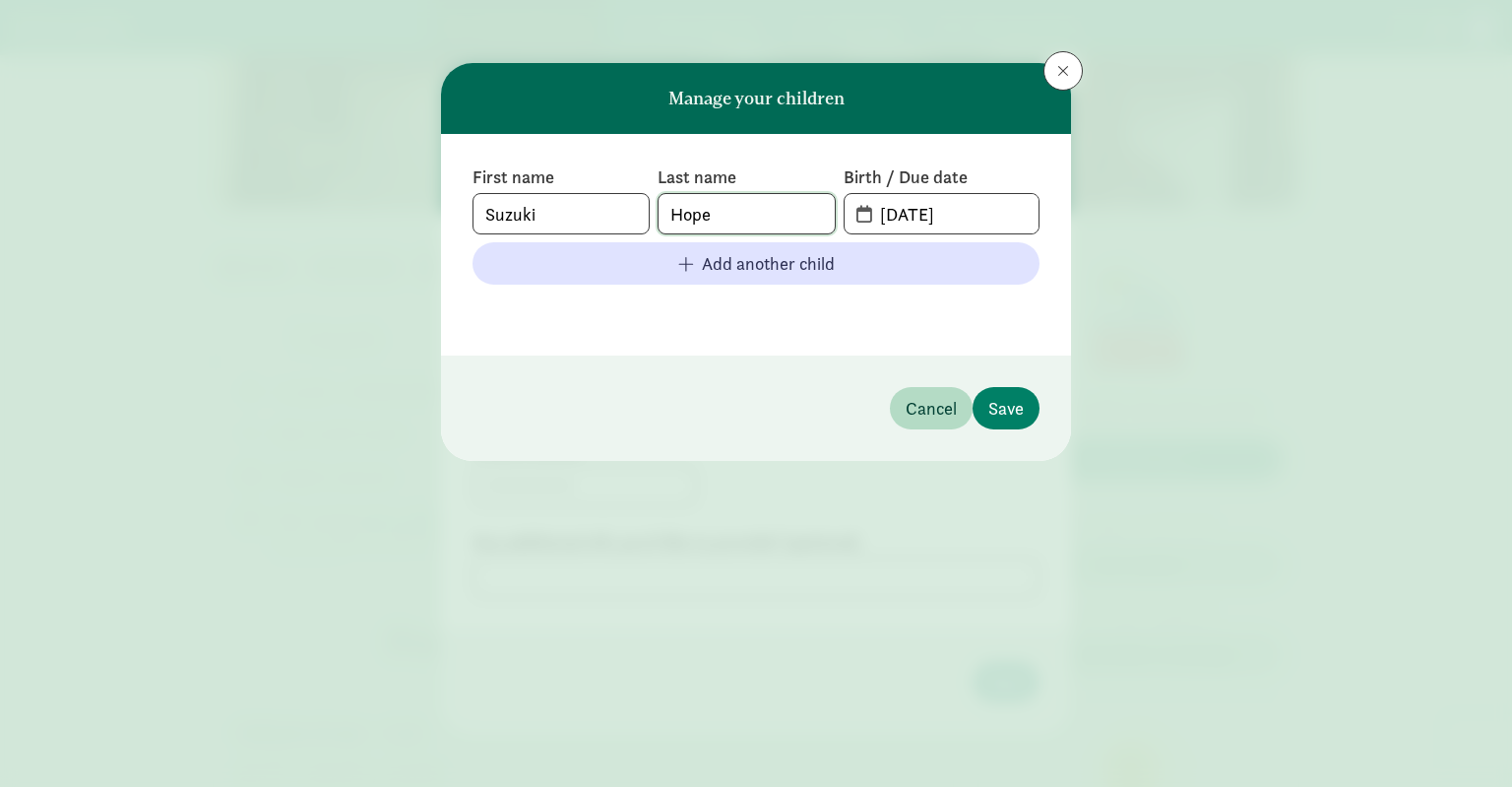 type on "Hope" 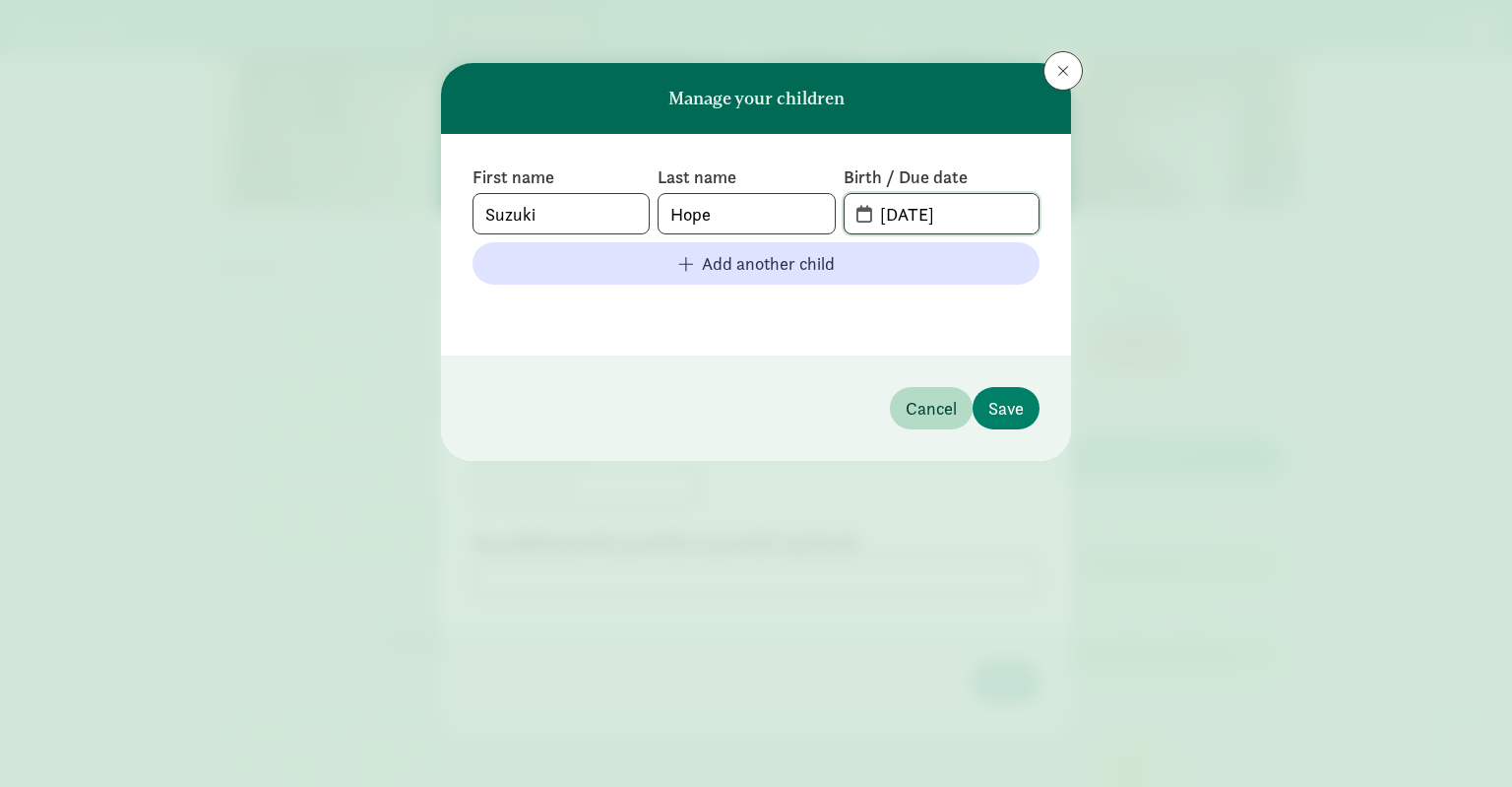 click on "[DATE]" 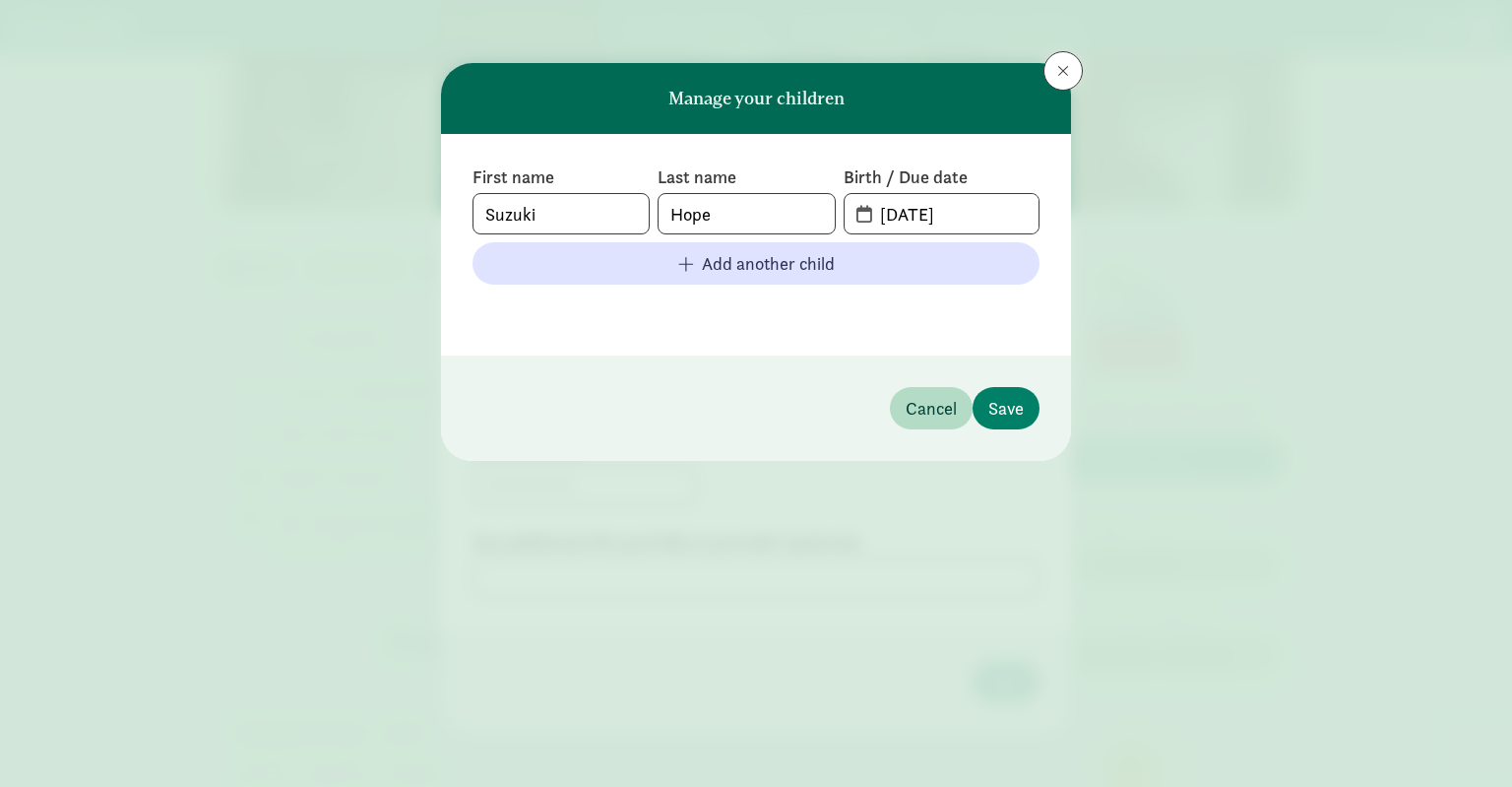 click on "[DATE]" at bounding box center [941, 214] 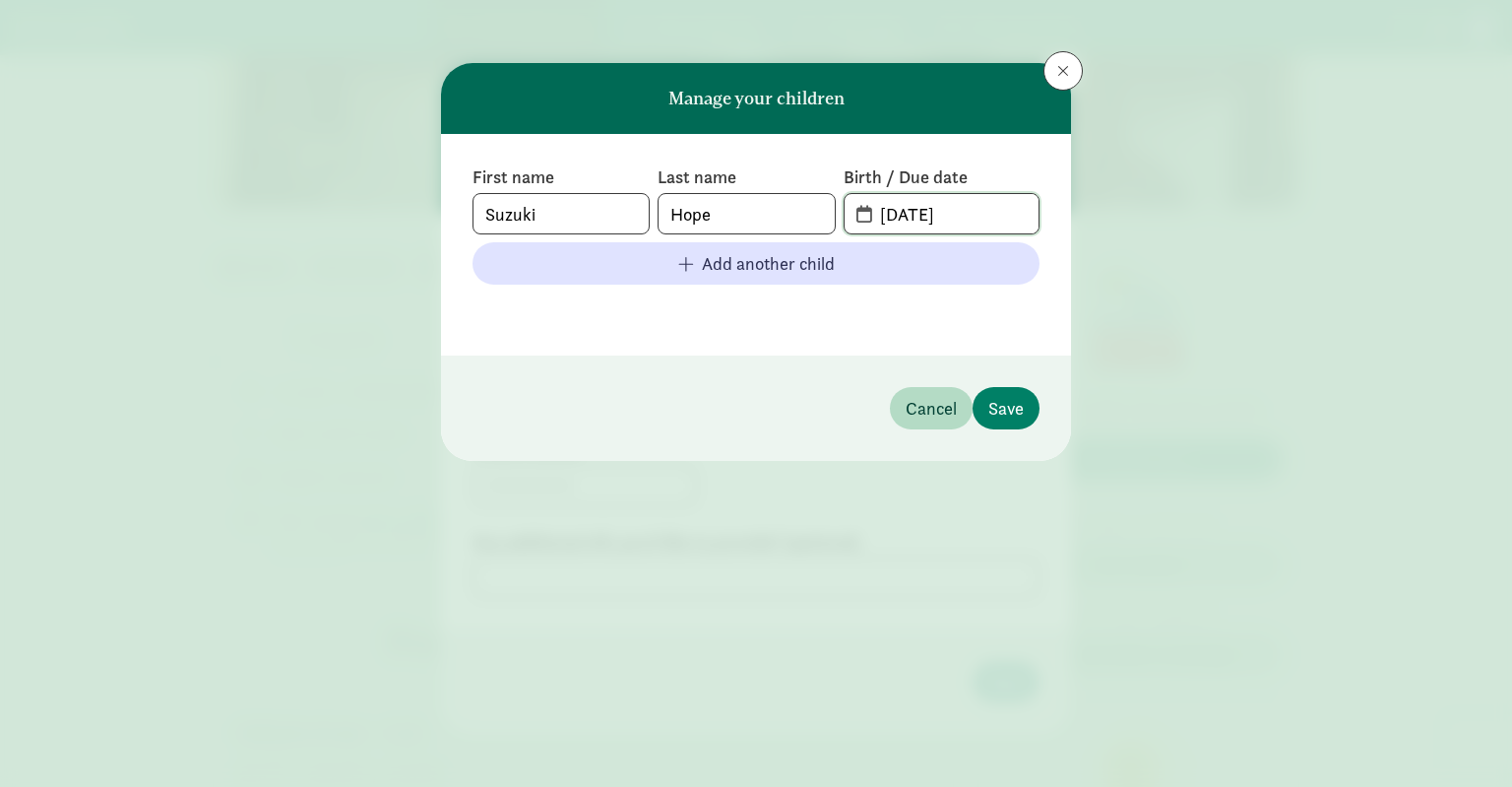 drag, startPoint x: 886, startPoint y: 214, endPoint x: 897, endPoint y: 214, distance: 11 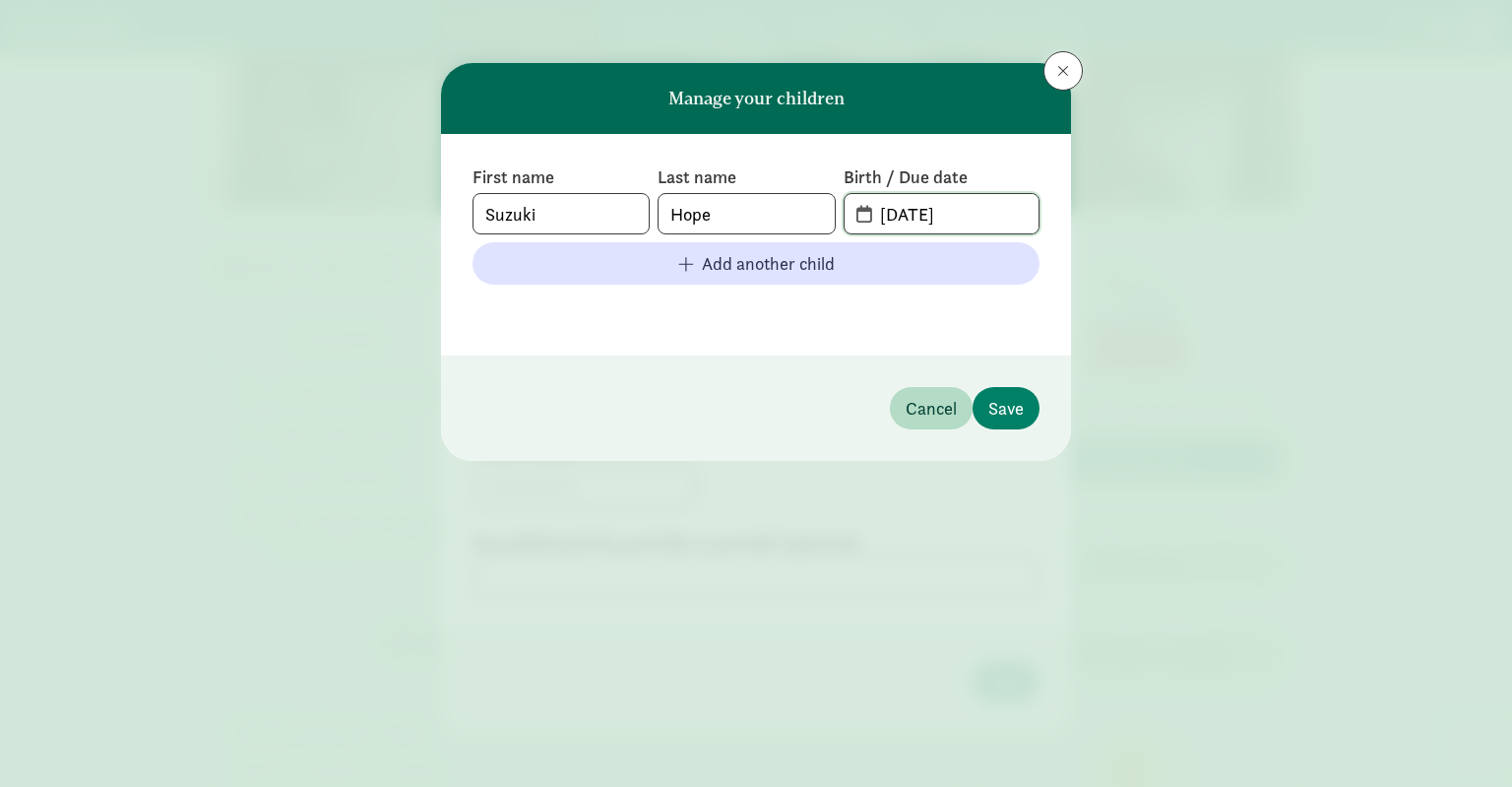 click on "[DATE]" 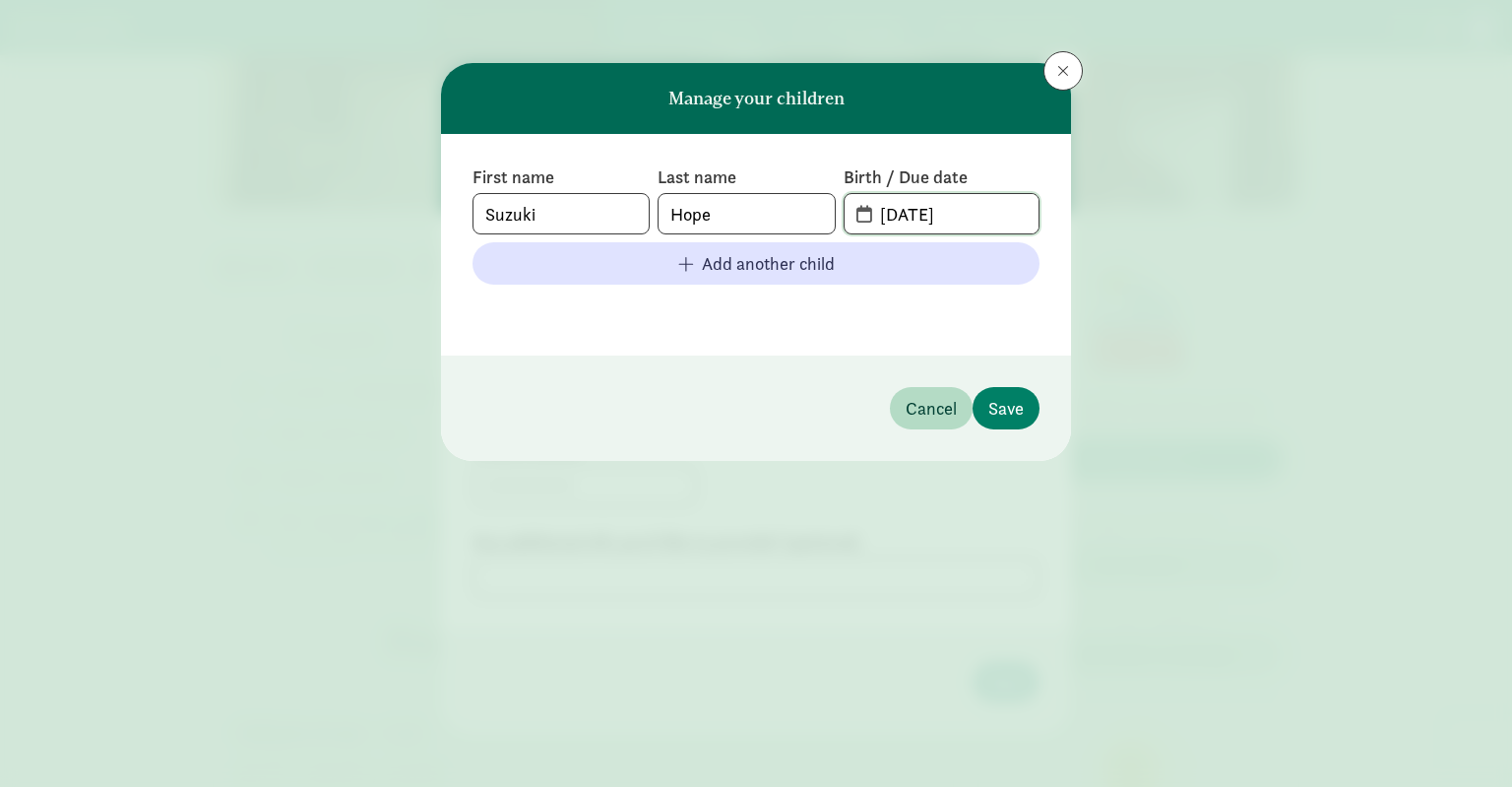 drag, startPoint x: 921, startPoint y: 214, endPoint x: 907, endPoint y: 212, distance: 14.142136 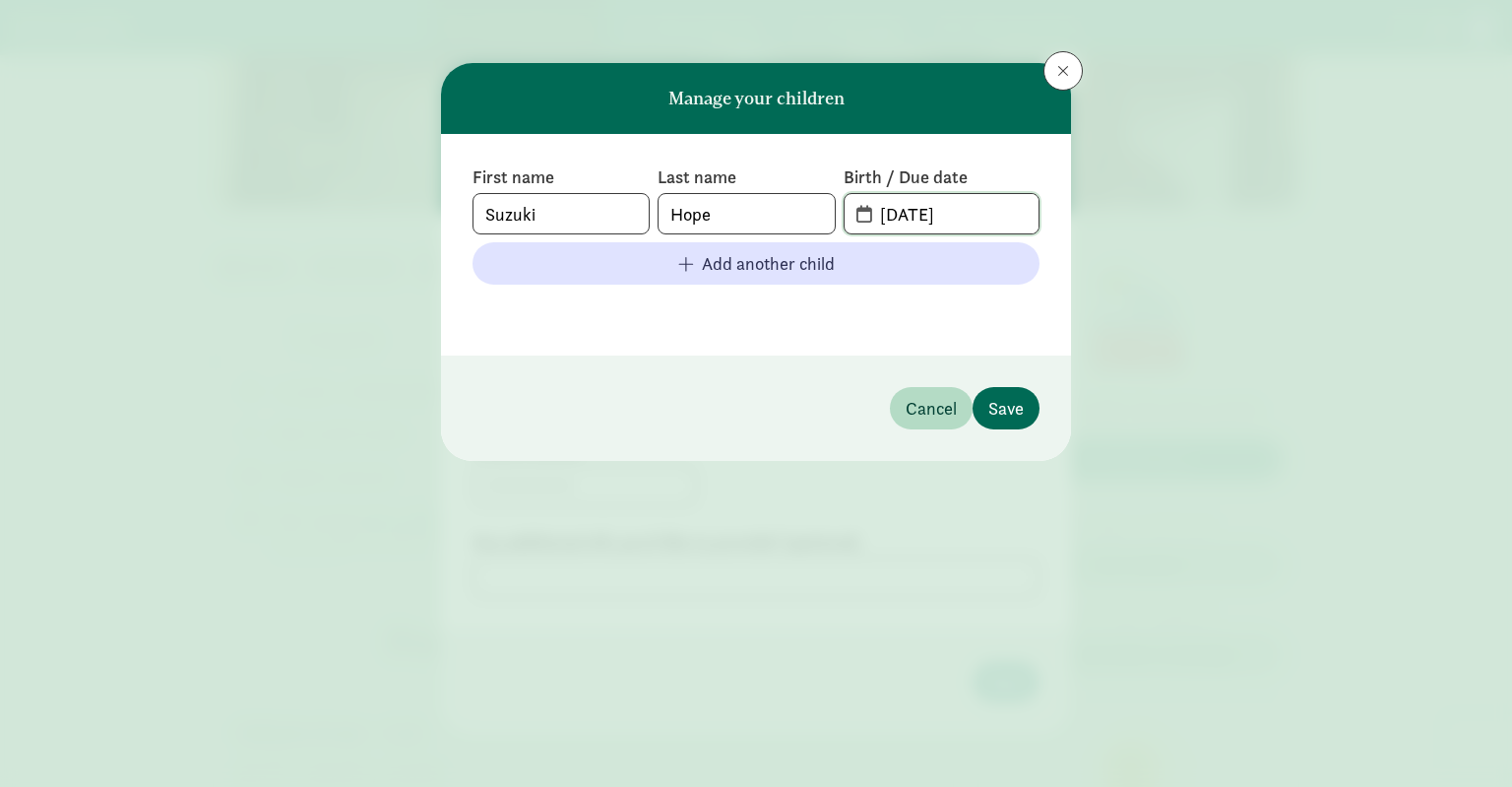 type on "[DATE]" 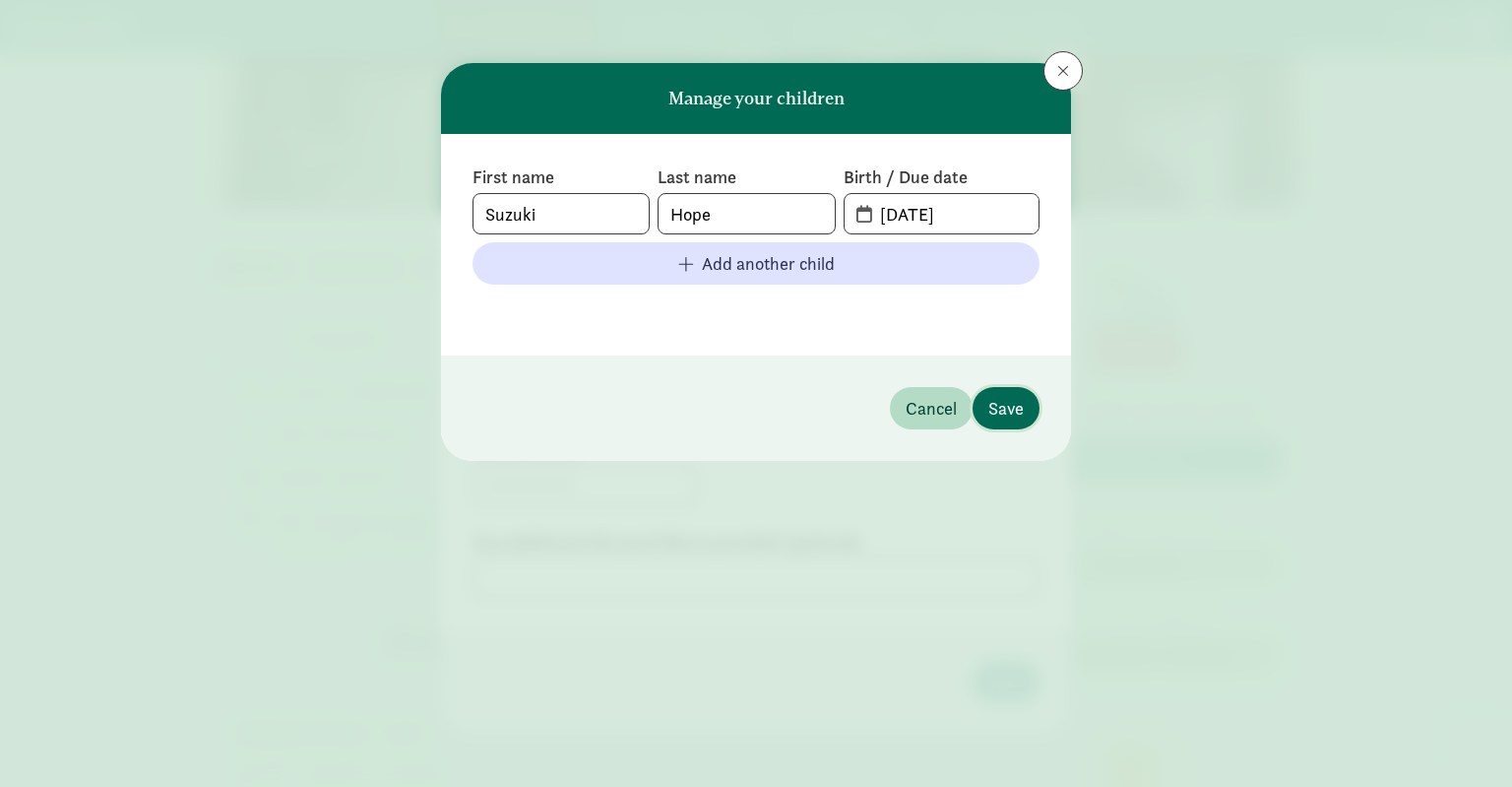 click on "Save" at bounding box center (1006, 408) 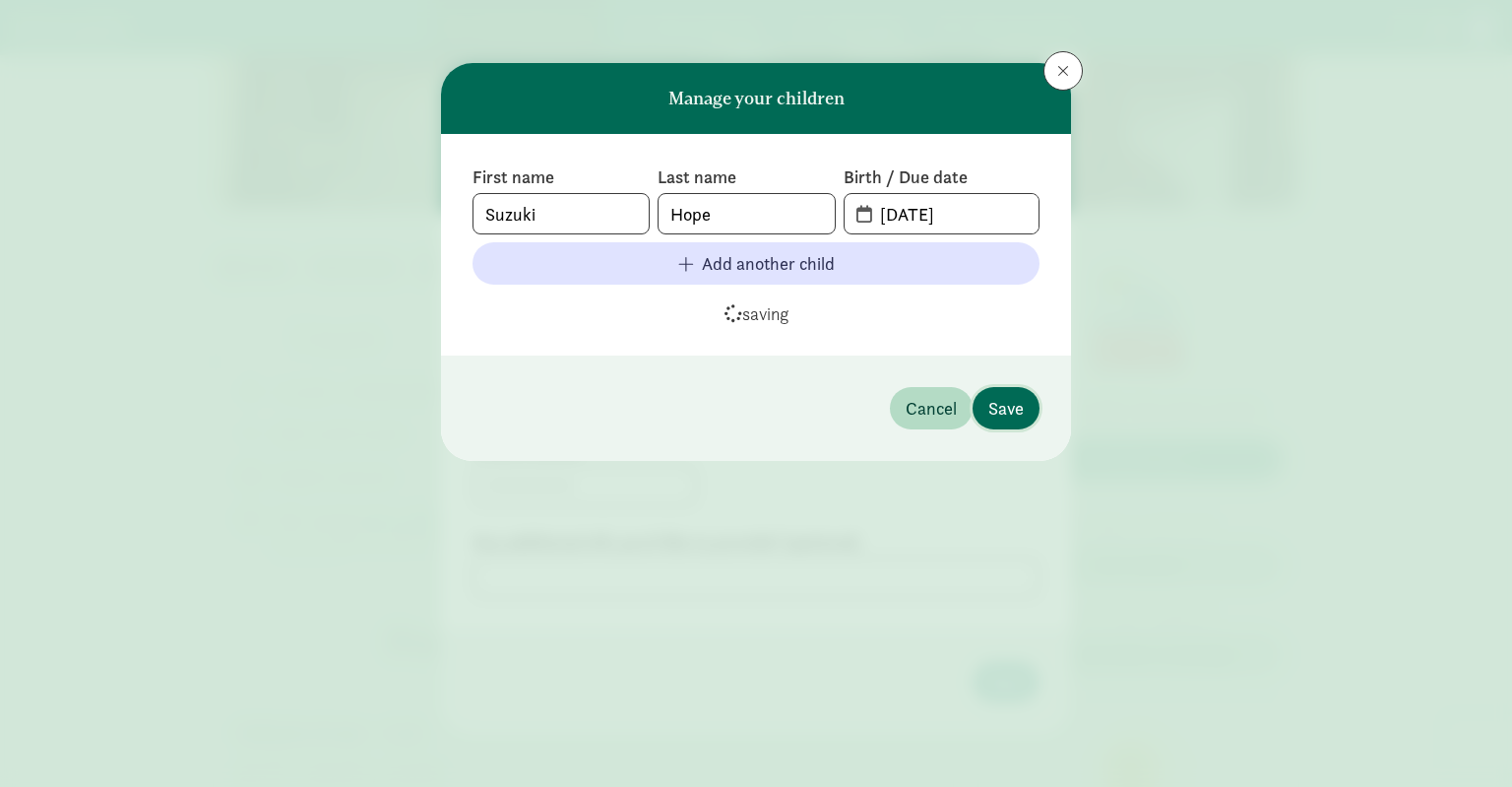 type 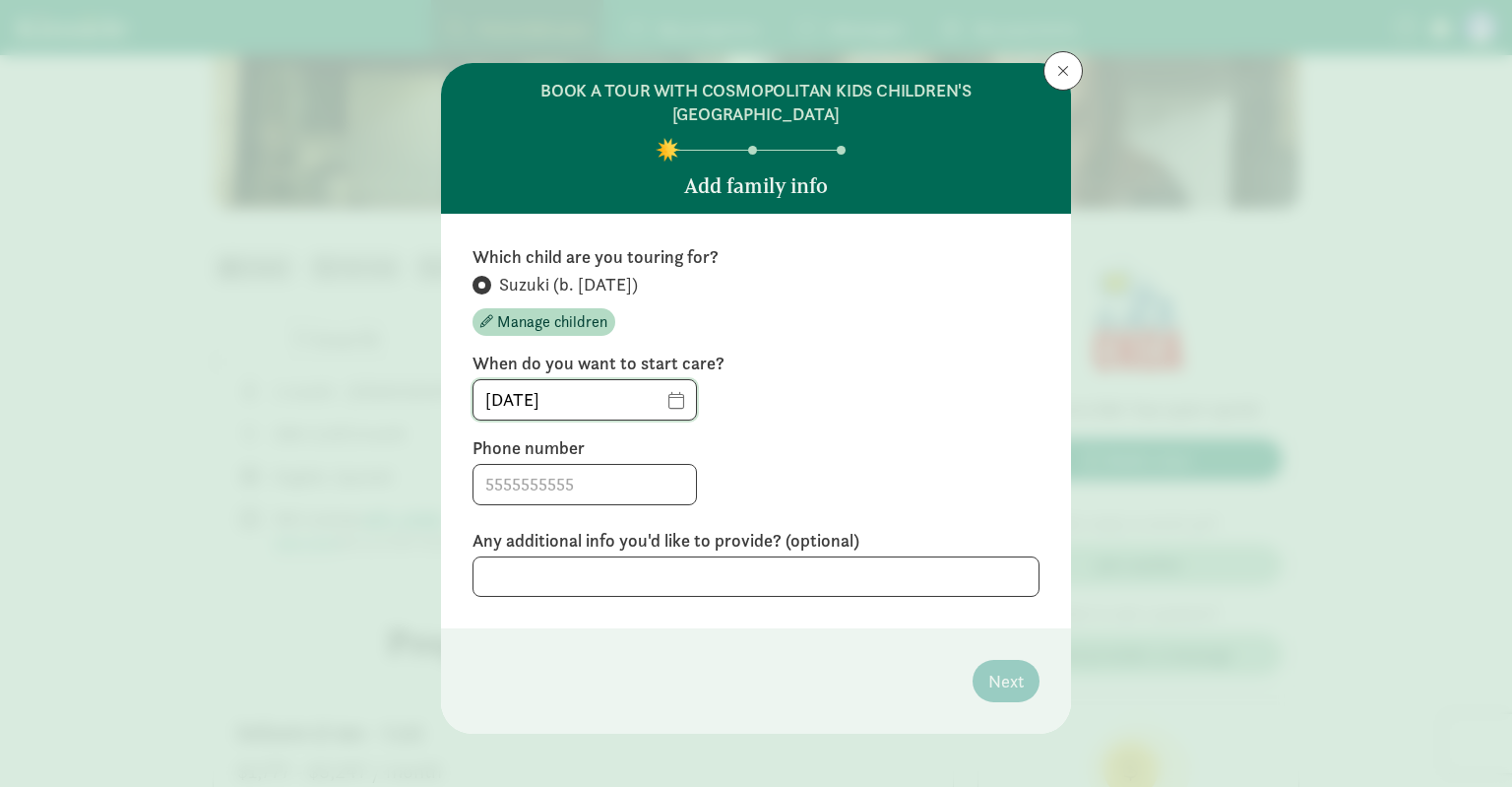 click on "[DATE]" 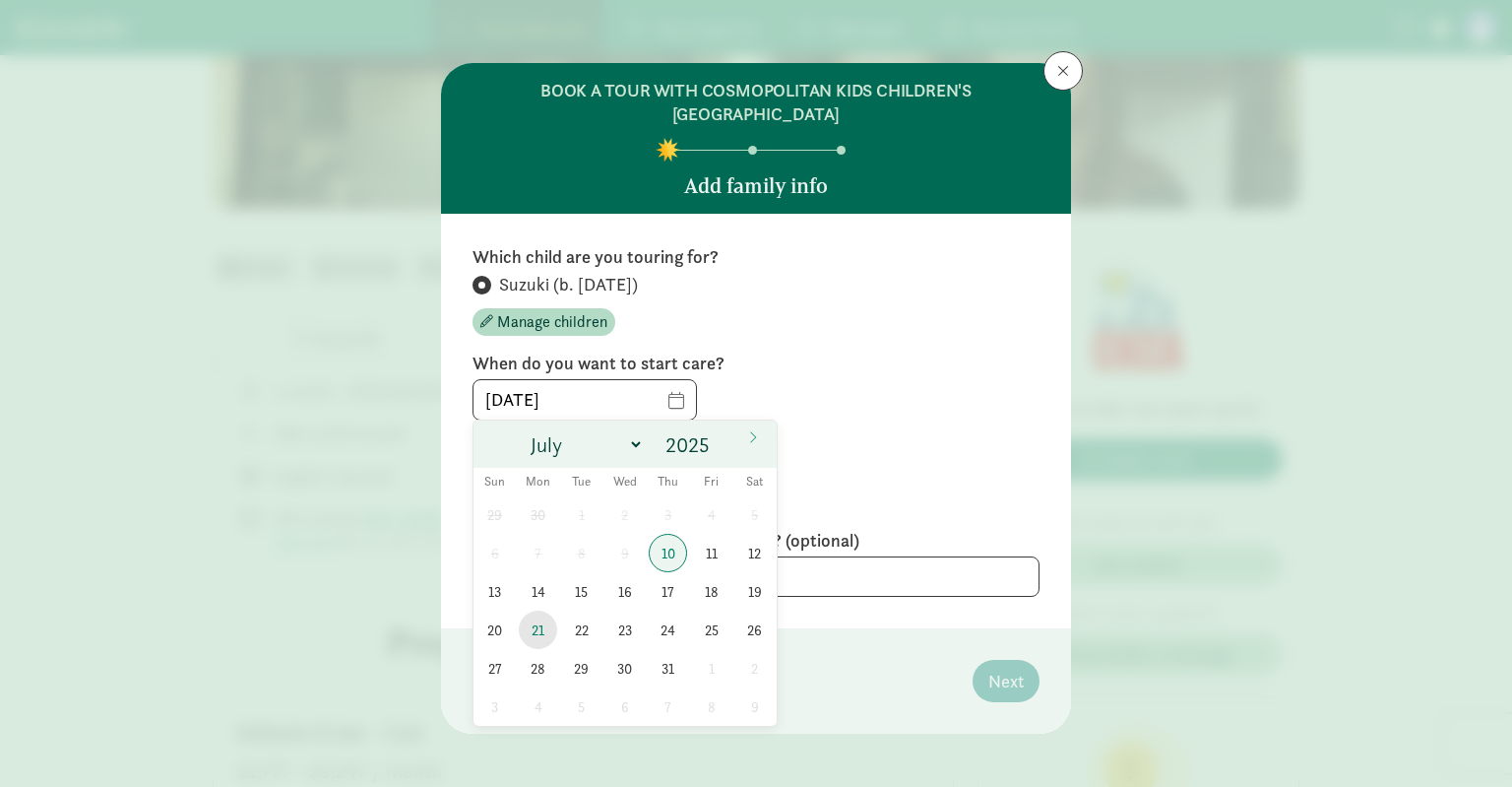 click on "21" at bounding box center [537, 629] 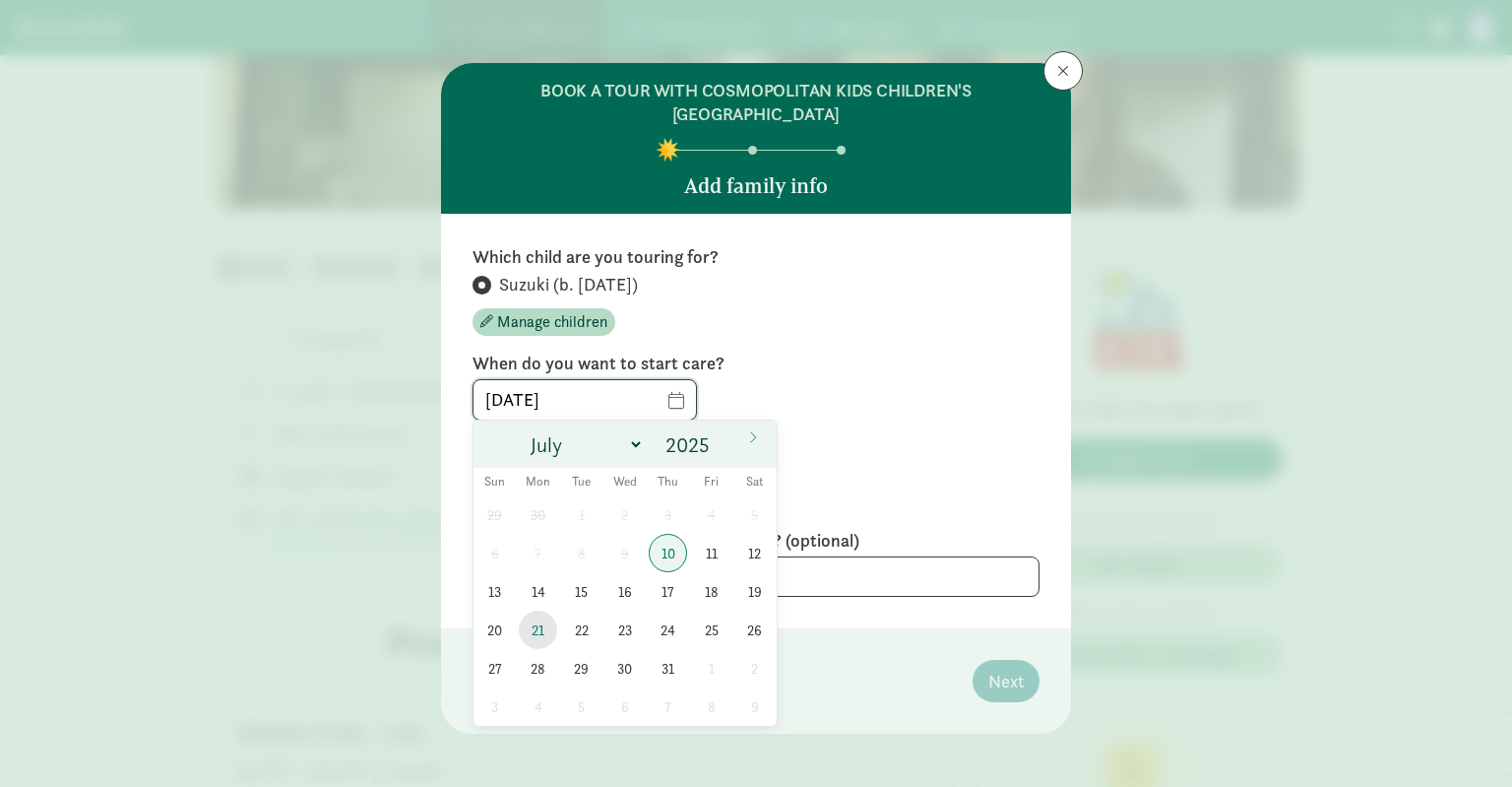 type on "[DATE]" 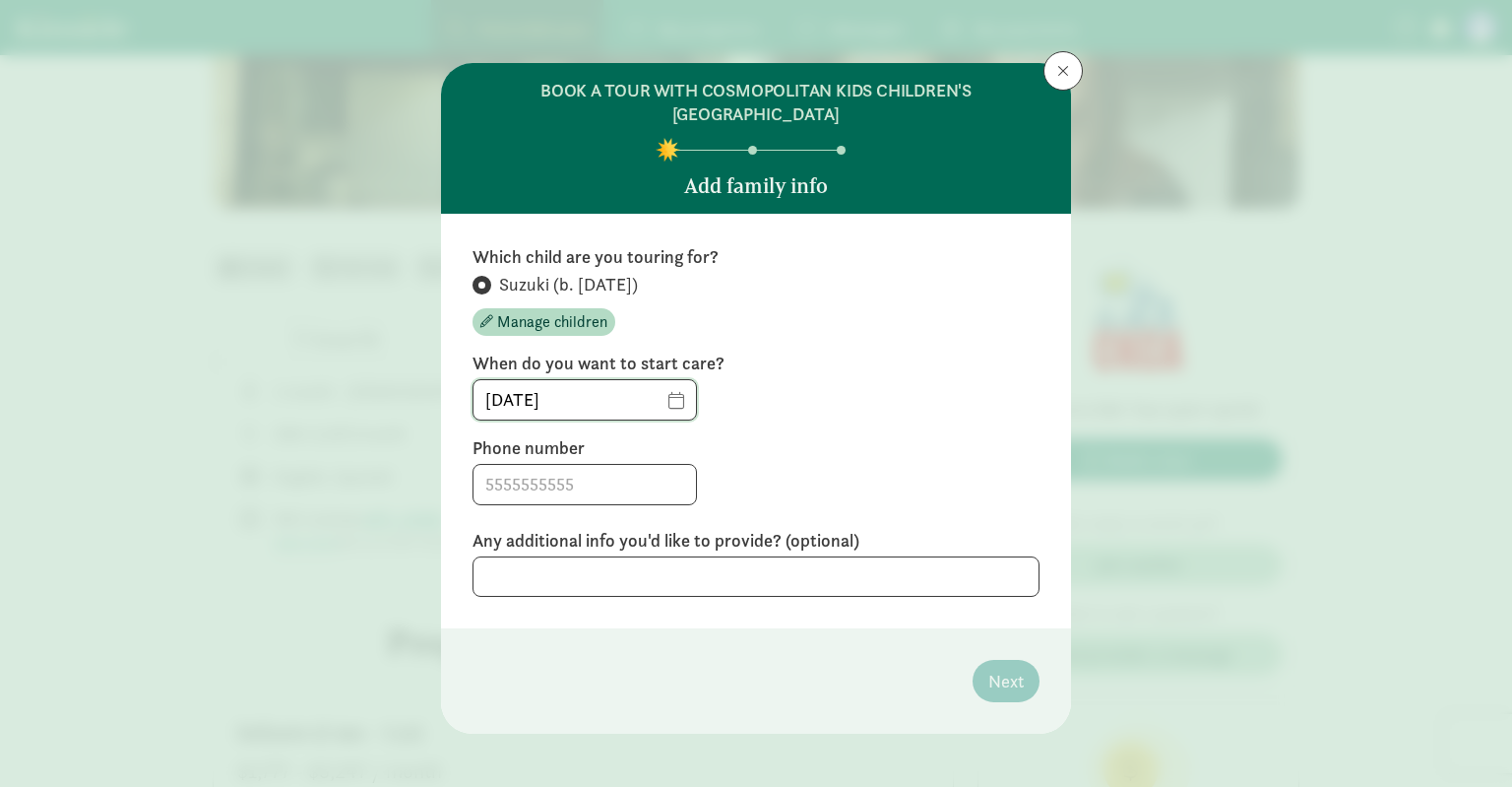 click on "[DATE]" 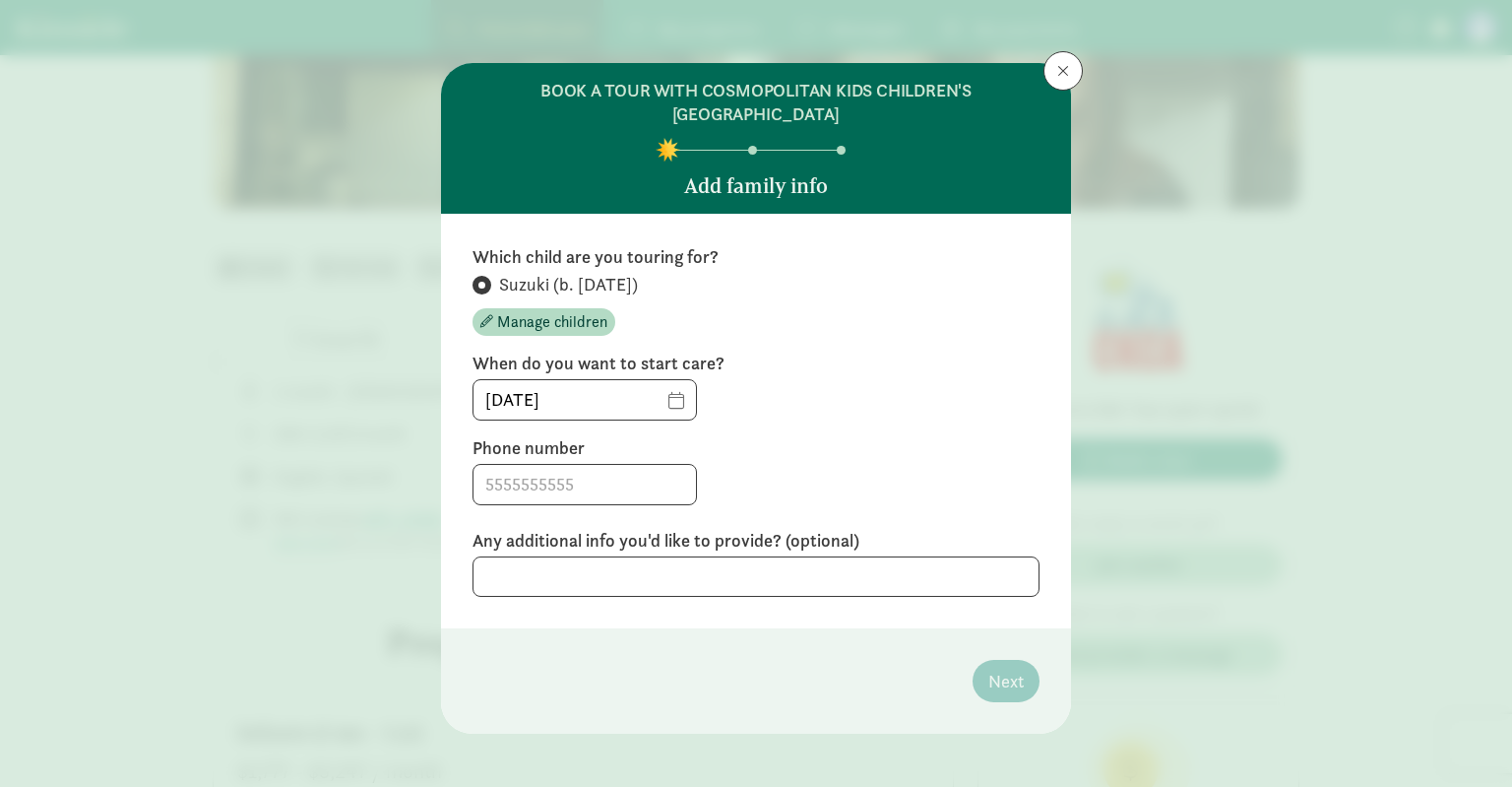 click on "[DATE]" at bounding box center [756, 400] 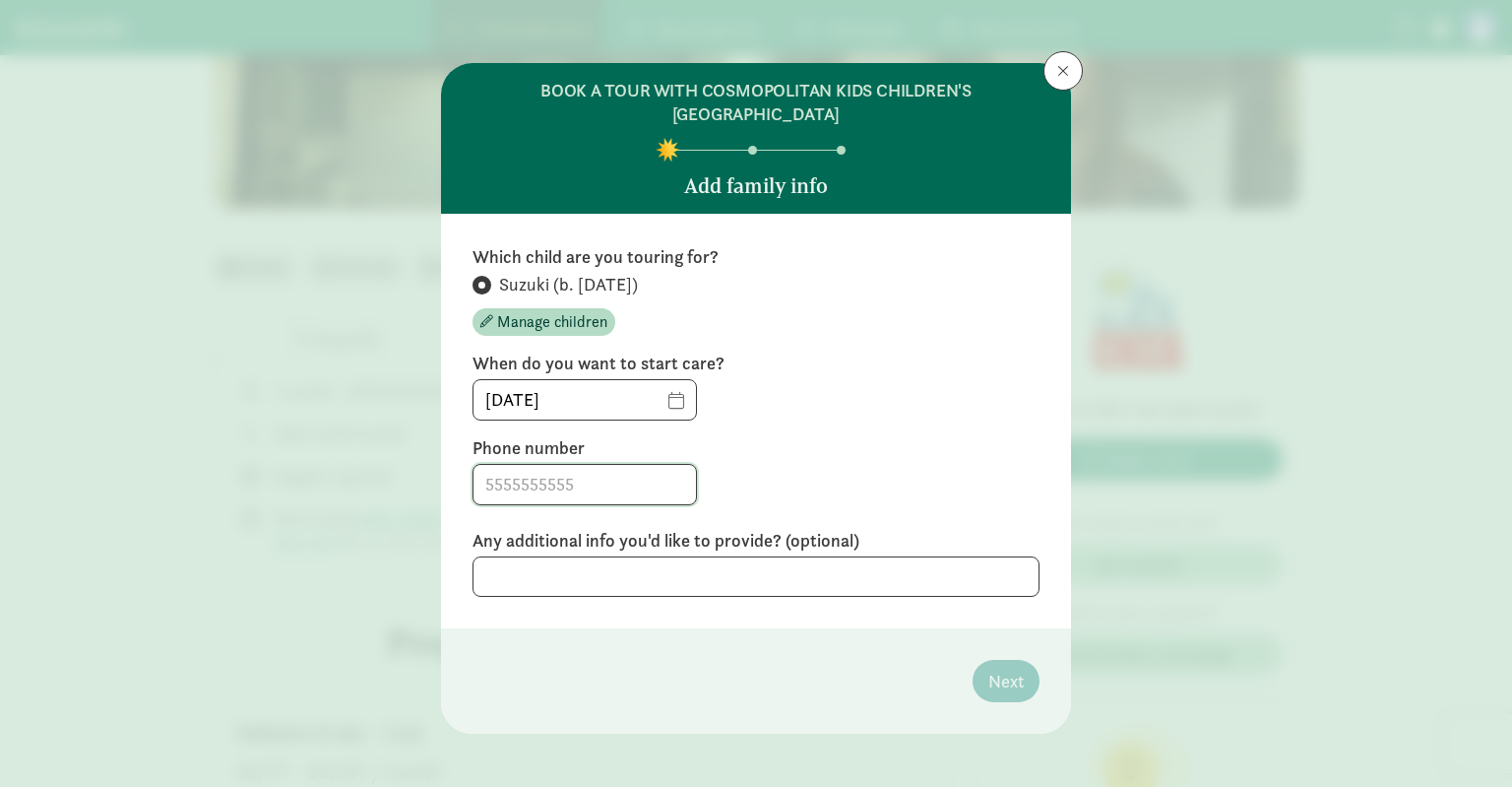 click 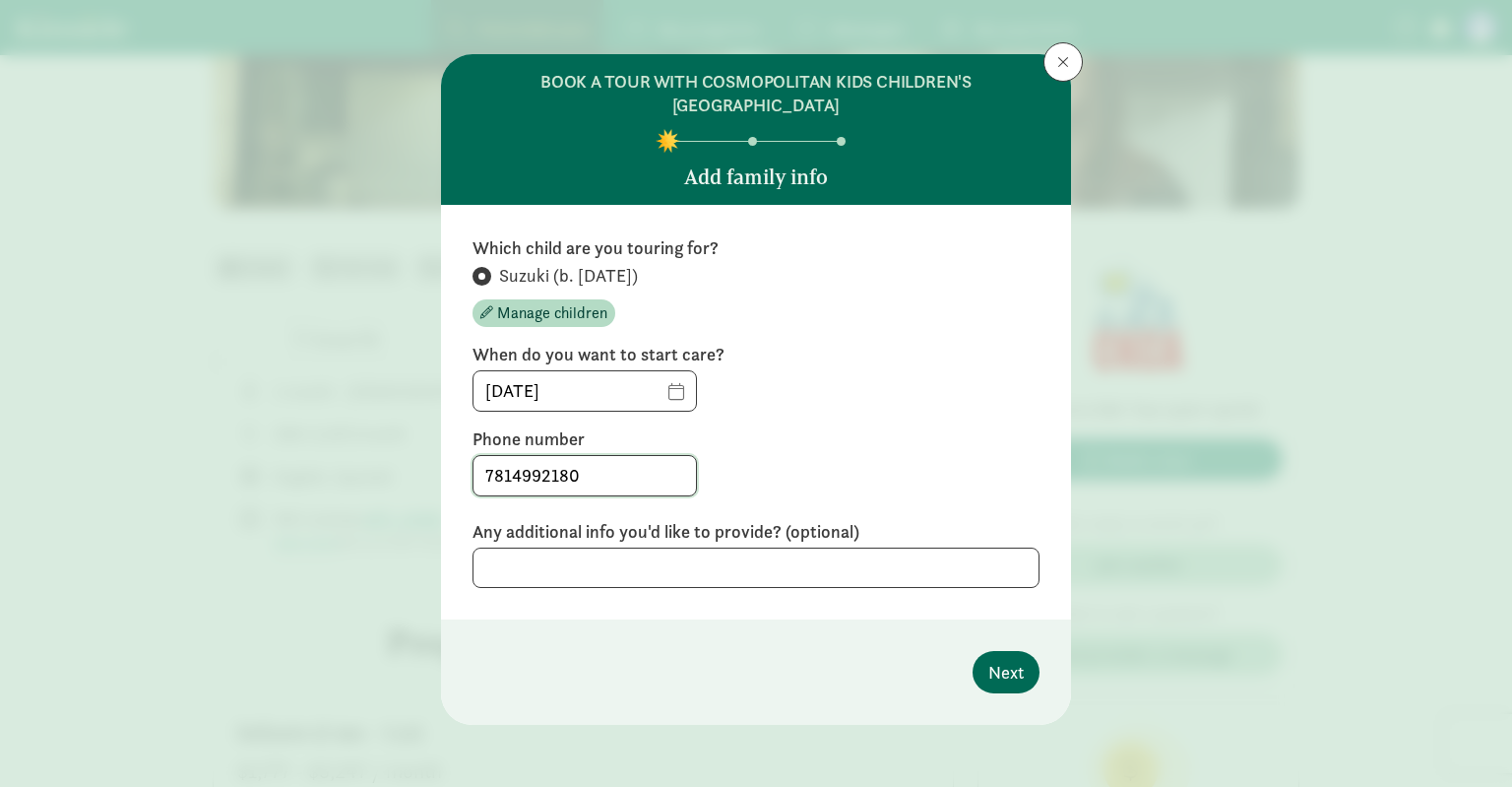 type on "7814992180" 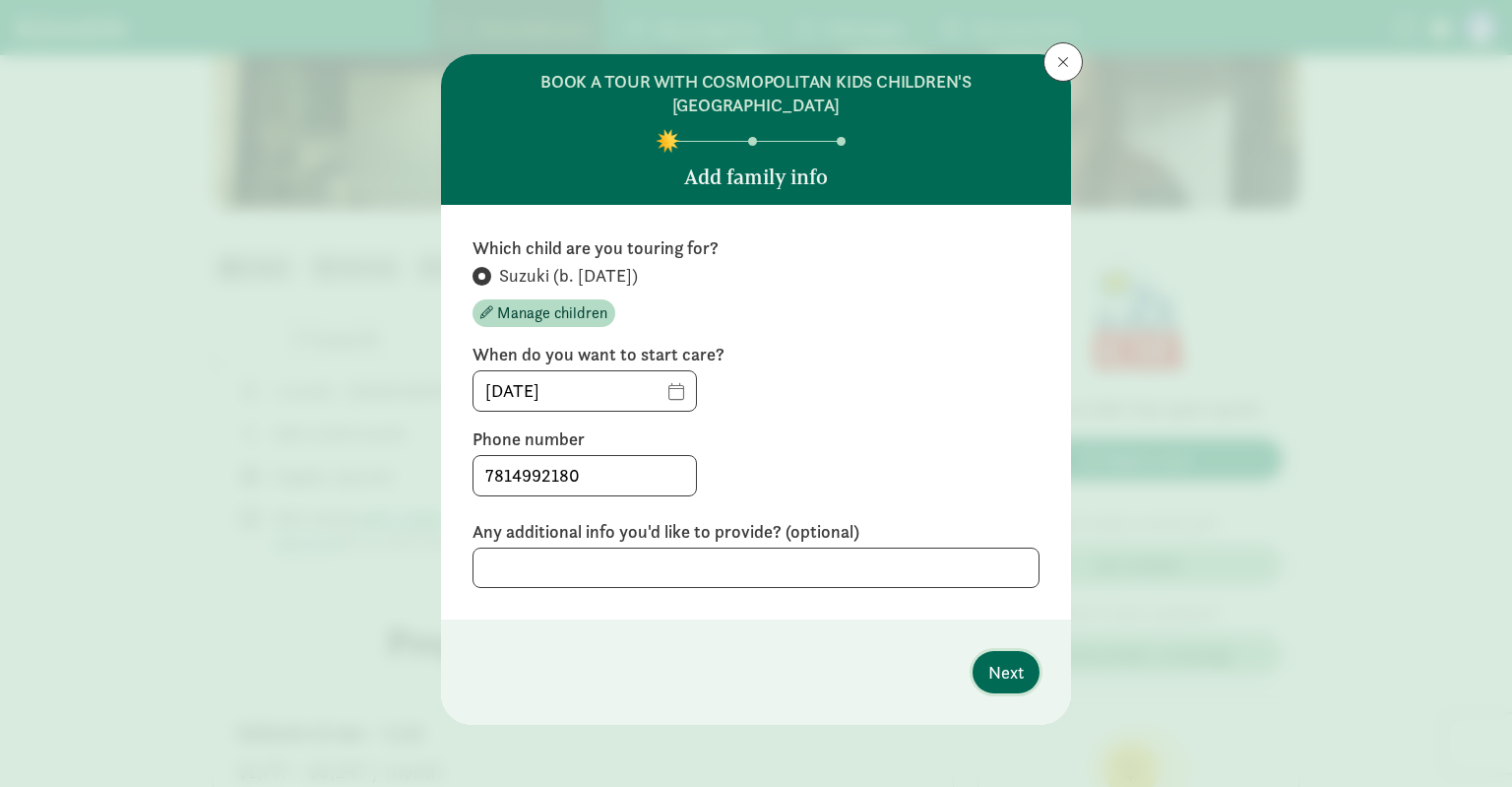 click on "Next" at bounding box center [1006, 672] 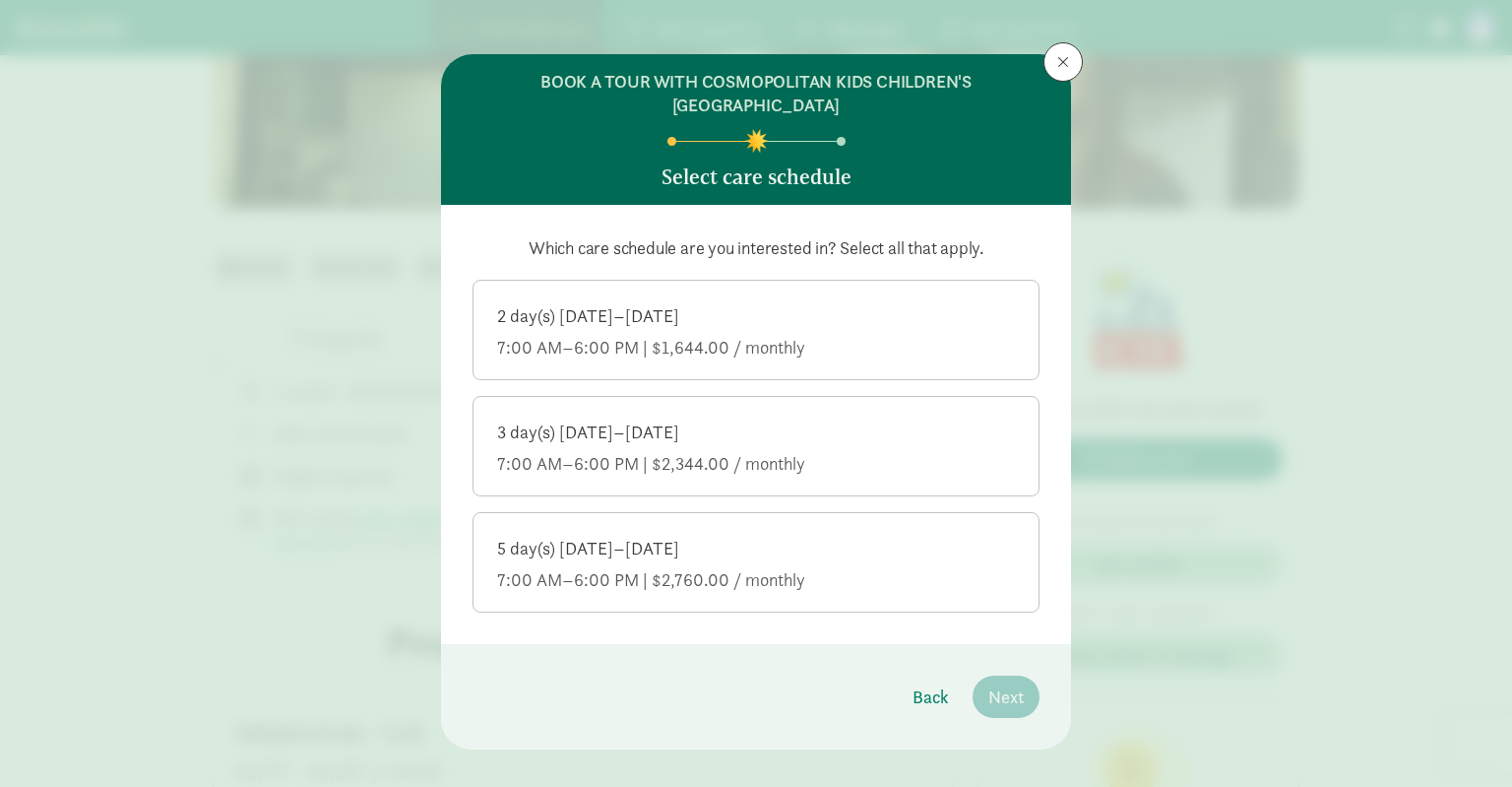 scroll, scrollTop: 33, scrollLeft: 0, axis: vertical 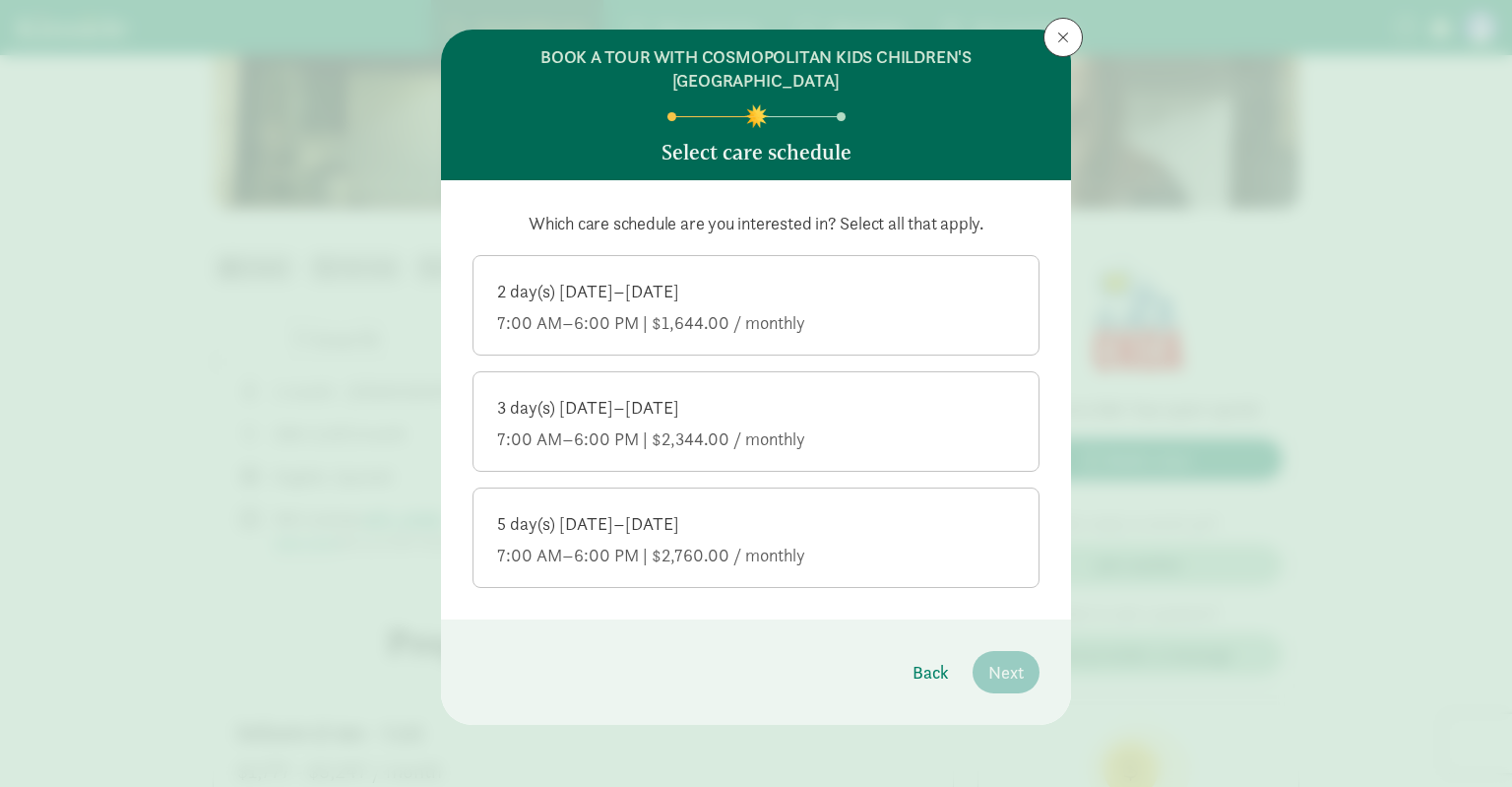 click on "5 day(s) [DATE]–[DATE]" 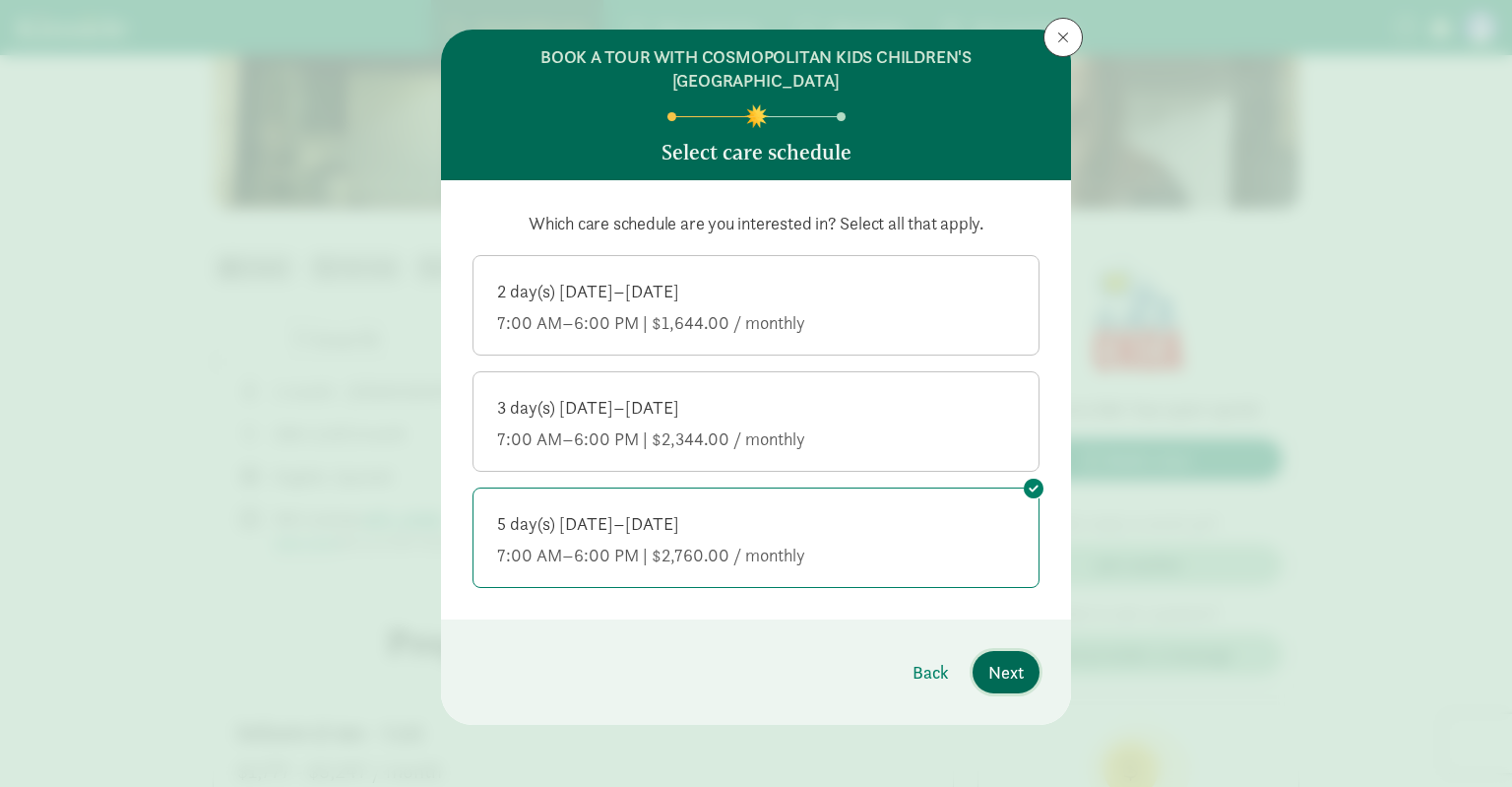 click on "Next" at bounding box center (1006, 672) 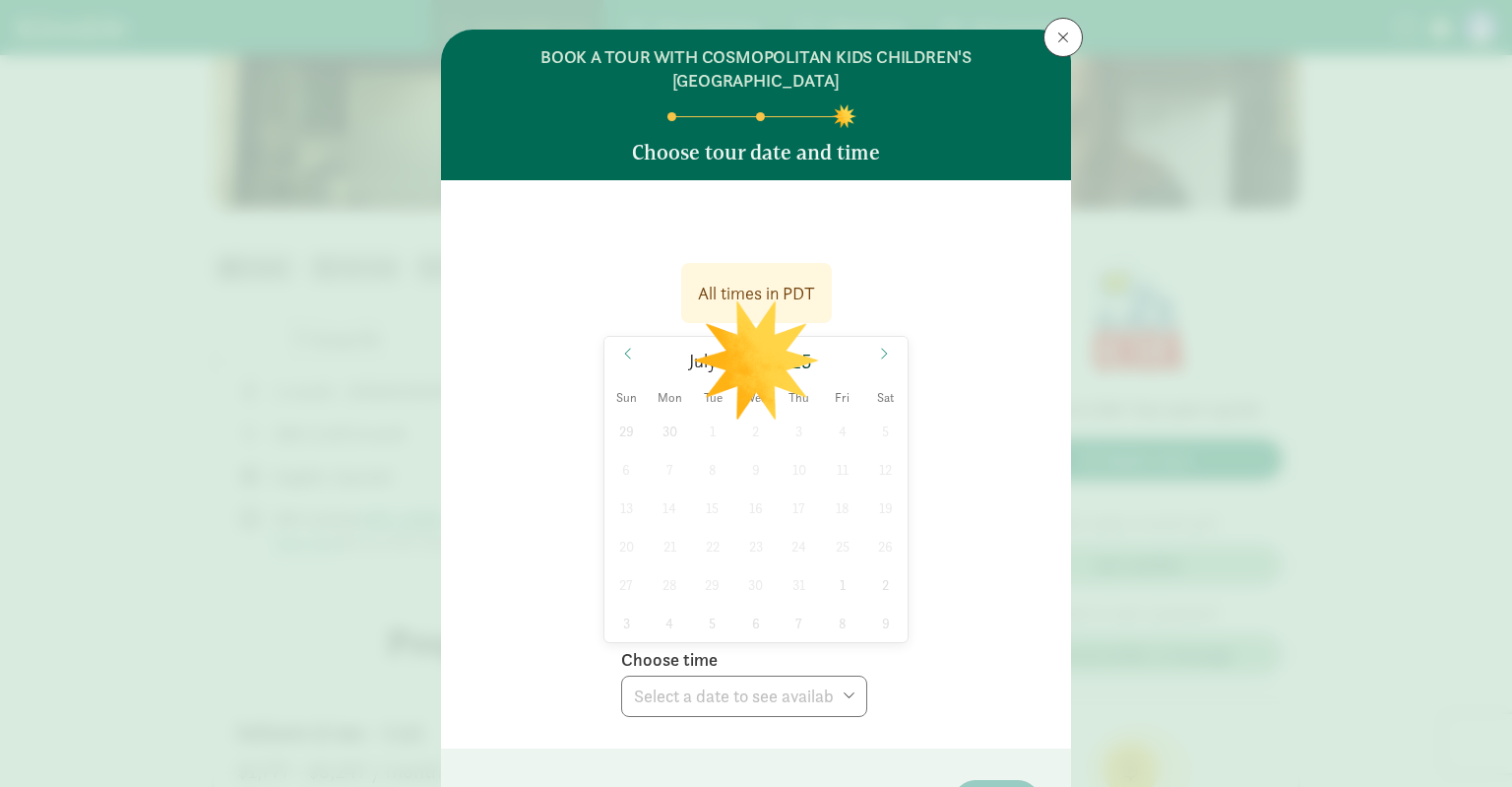 click on "All times in [GEOGRAPHIC_DATA]   [DATE]
Sun Mon Tue Wed Thu Fri Sat
29 30 1 2 3 4 5 6 7 8 9 10 11 12 13 14 15 16 17 18 19 20 21 22 23 24 25 26 27 28 29 30 31 1 2 3 4 5 6 7 8 9   Choose time    Select a date to see available times" at bounding box center (756, 484) 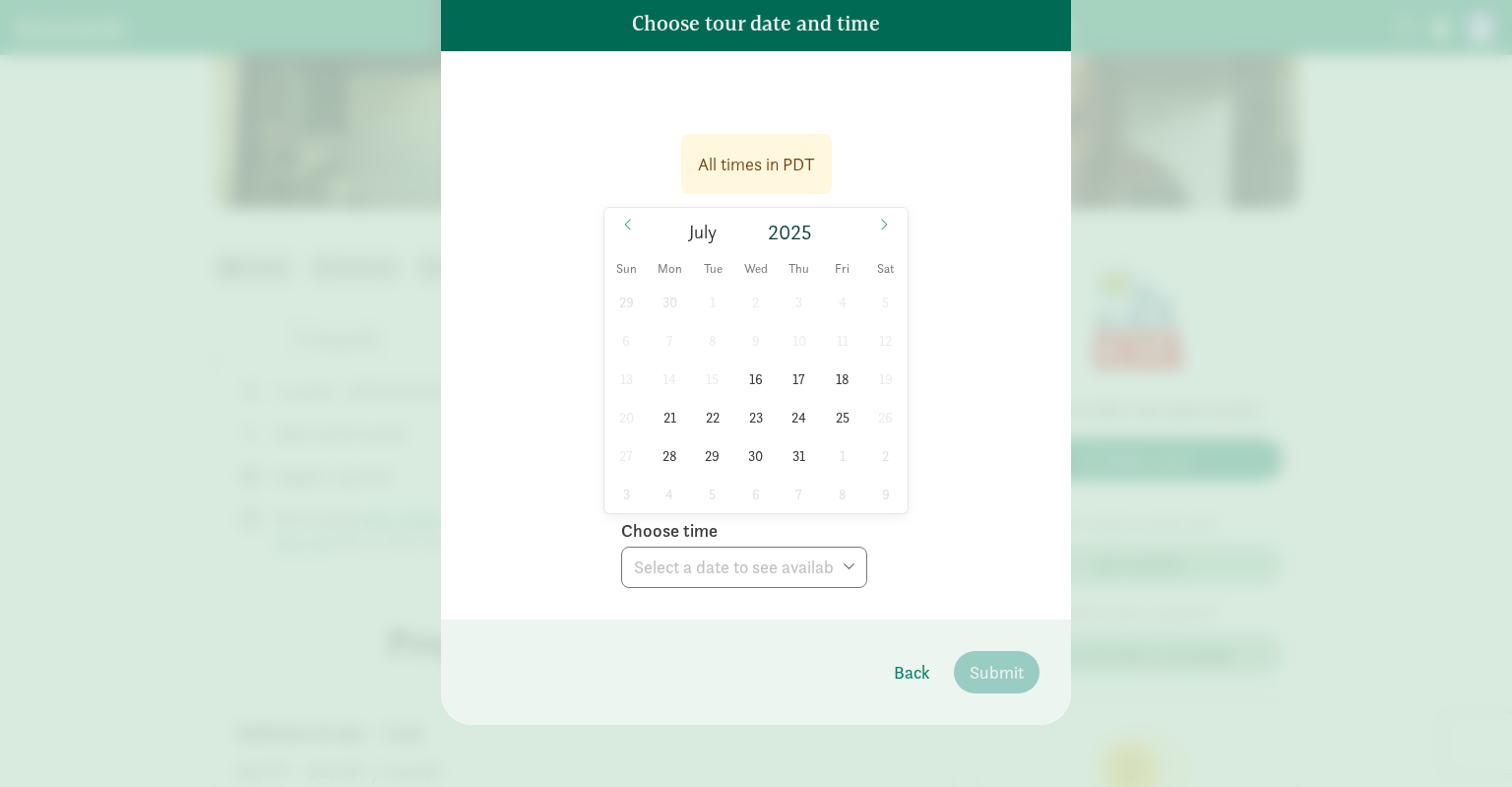 scroll, scrollTop: 26, scrollLeft: 0, axis: vertical 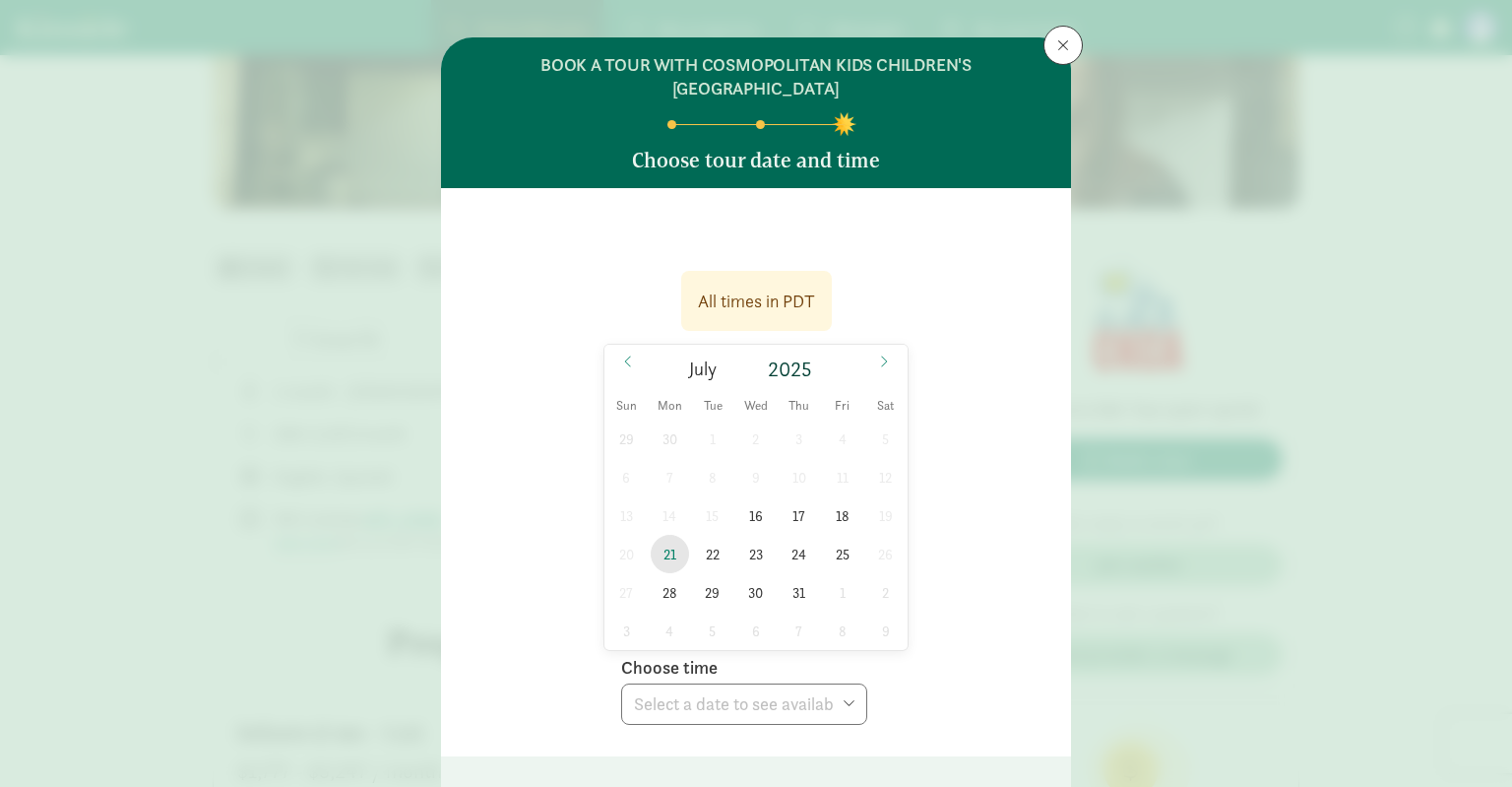 click on "21" at bounding box center (669, 554) 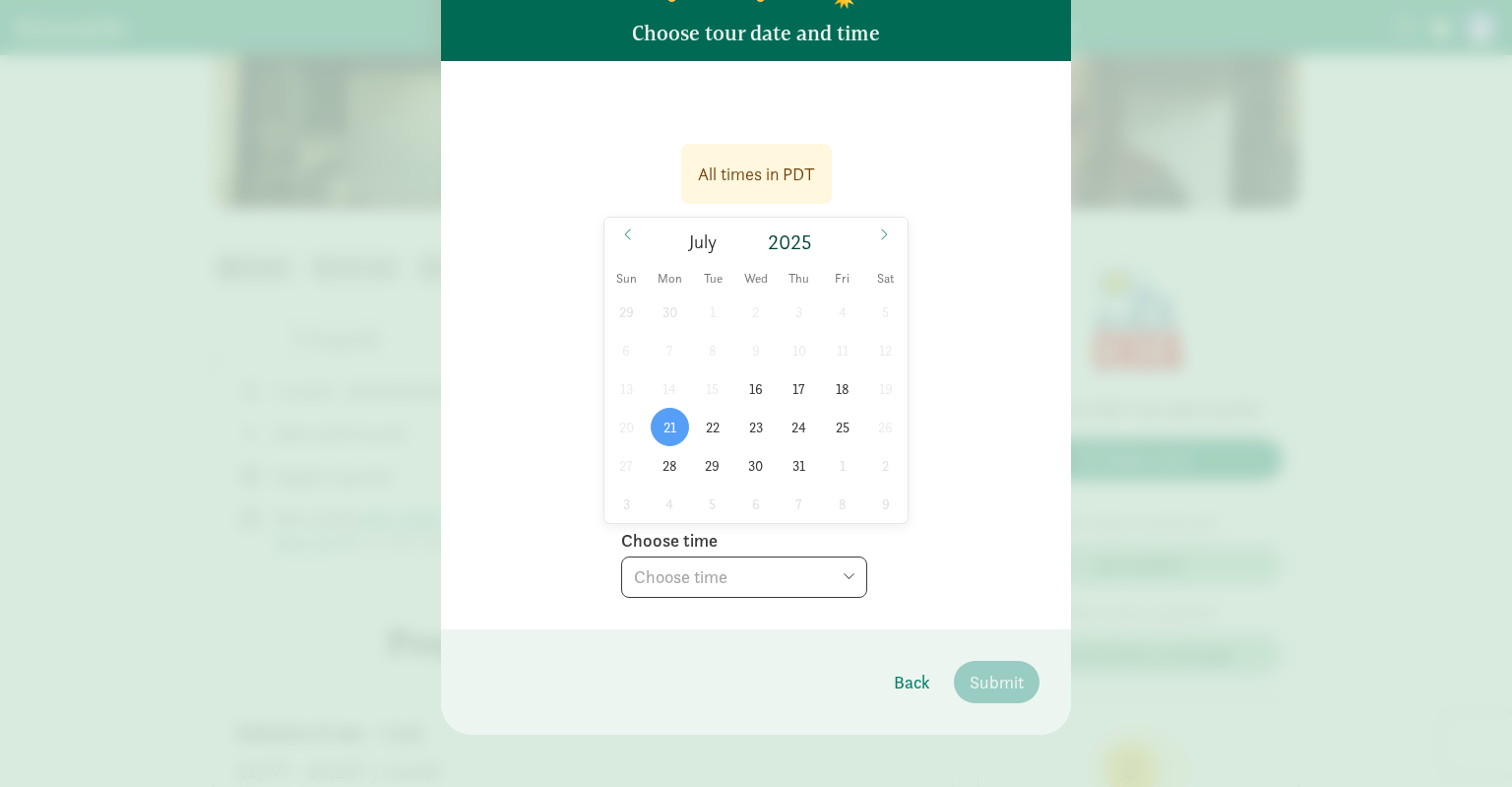 scroll, scrollTop: 163, scrollLeft: 0, axis: vertical 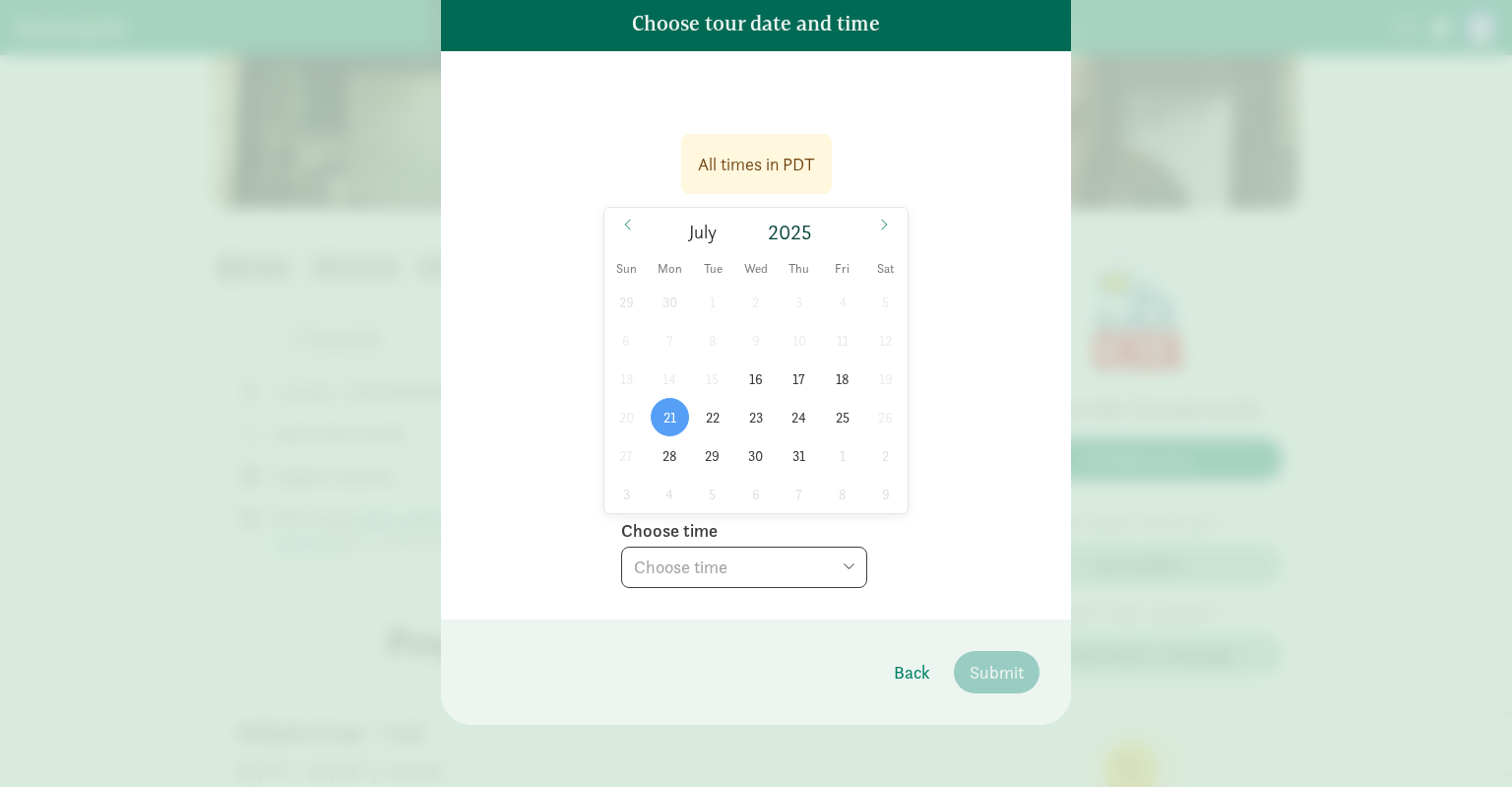 click on "Choose time   03:00 PM" at bounding box center [744, 567] 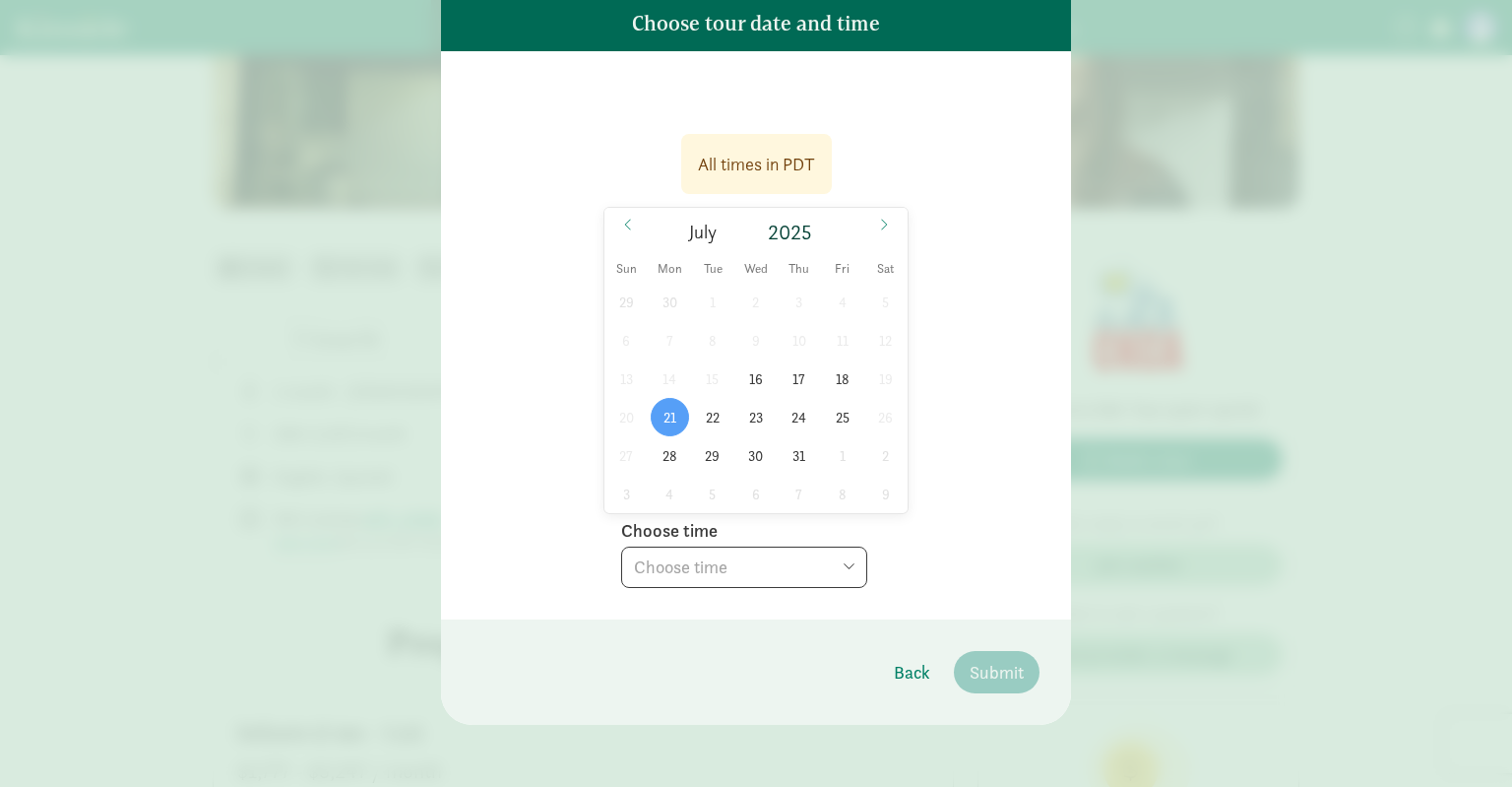 click on "All times in PDT   [DATE] [DATE]
Sun Mon Tue Wed Thu Fri Sat
29 30 1 2 3 4 5 6 7 8 9 10 11 12 13 14 15 16 17 18 19 20 21 22 23 24 25 26 27 28 29 30 31 1 2 3 4 5 6 7 8 9   Choose time    Choose time   03:00 PM" at bounding box center [756, 355] 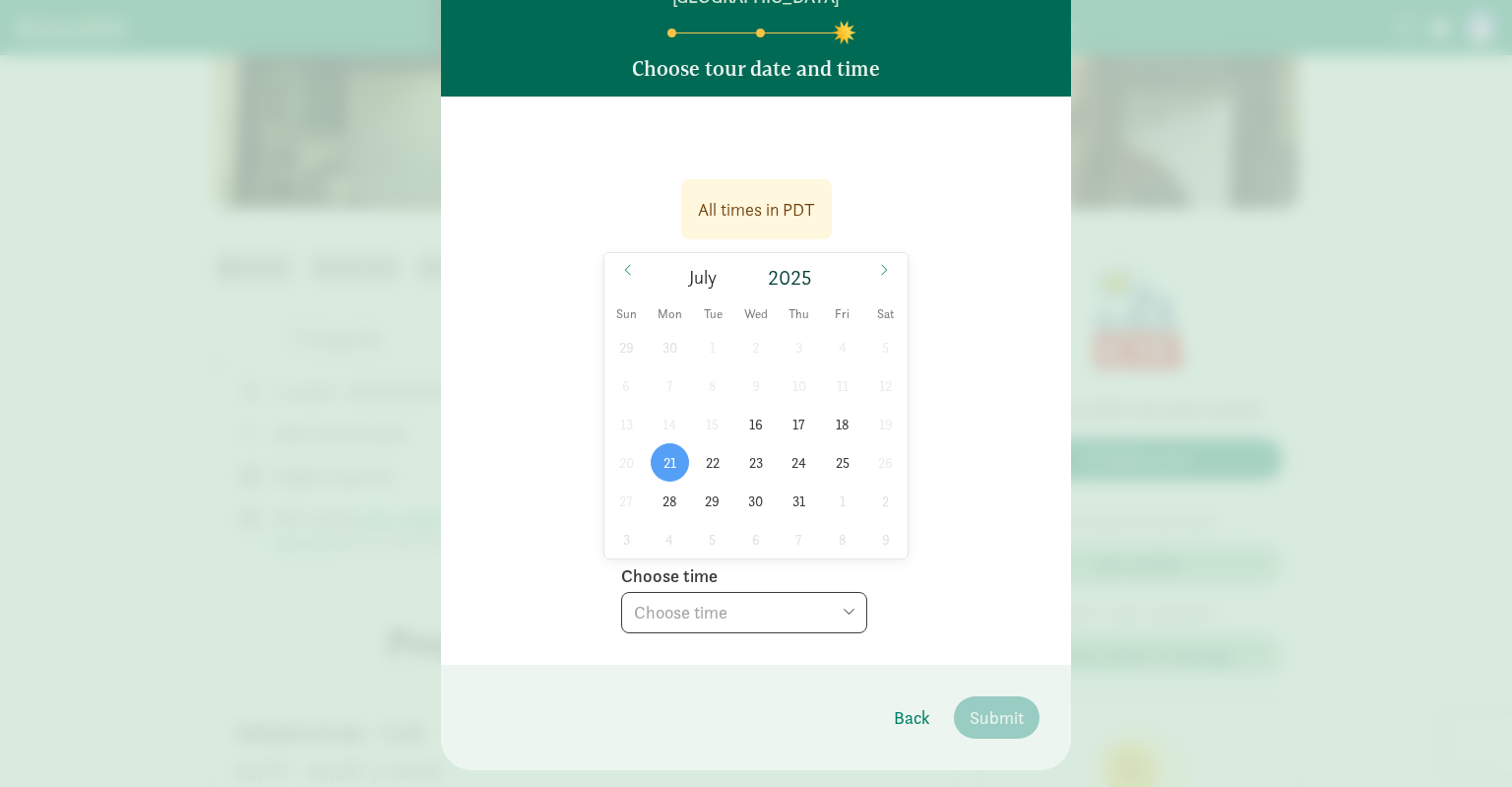 scroll, scrollTop: 163, scrollLeft: 0, axis: vertical 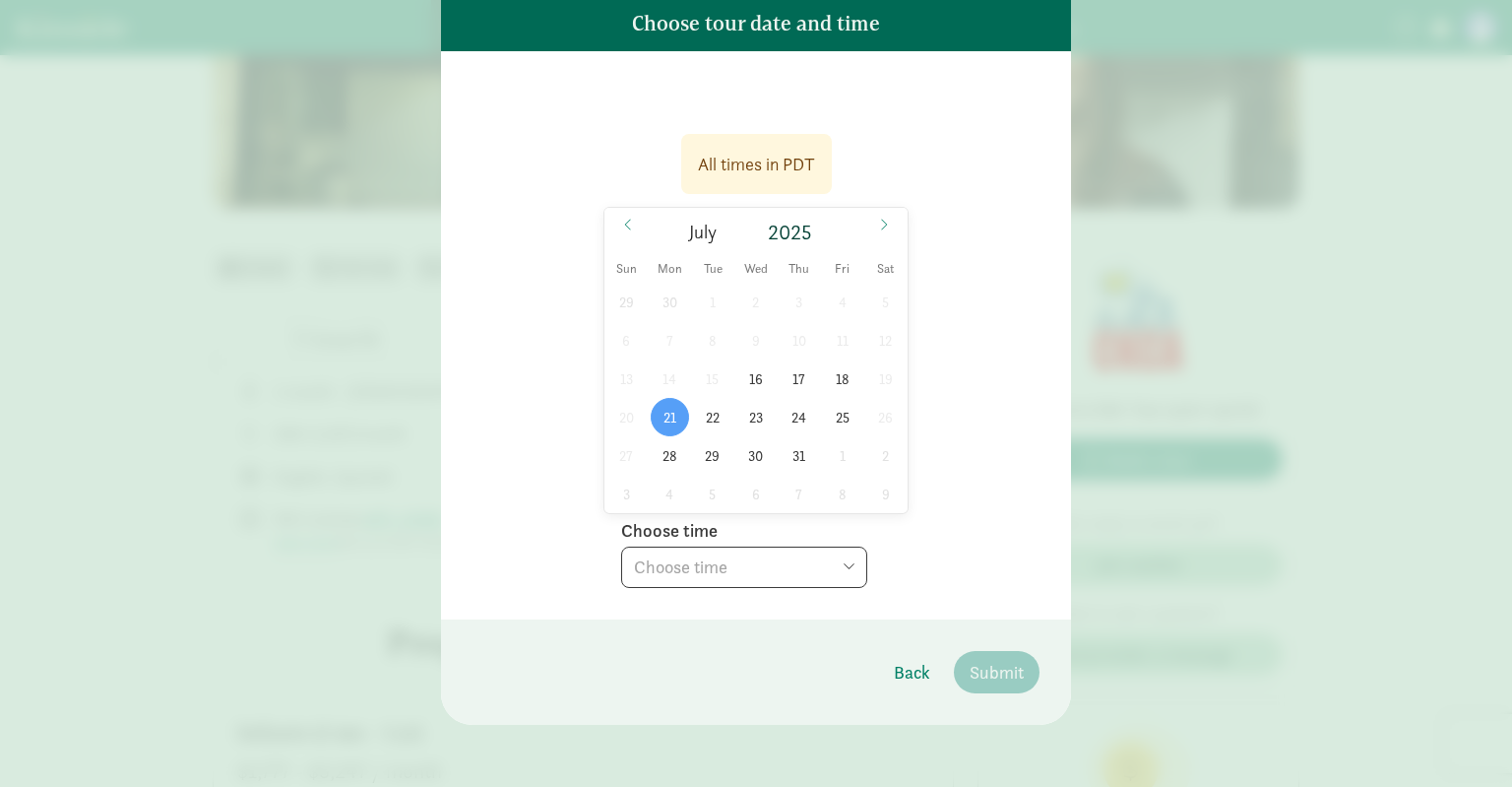 click on "Choose time   03:00 PM" at bounding box center (744, 567) 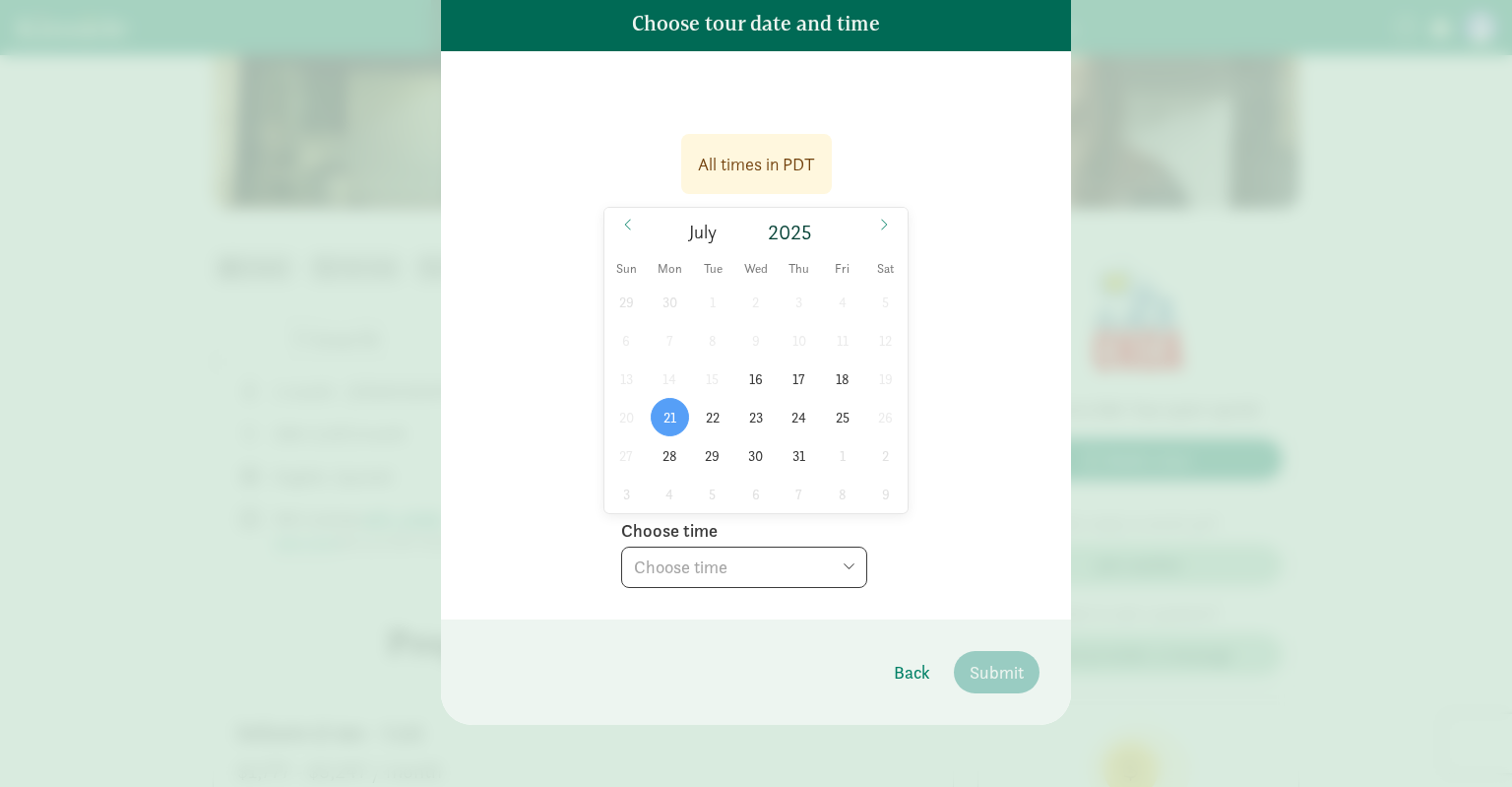 click on "03:00 PM" 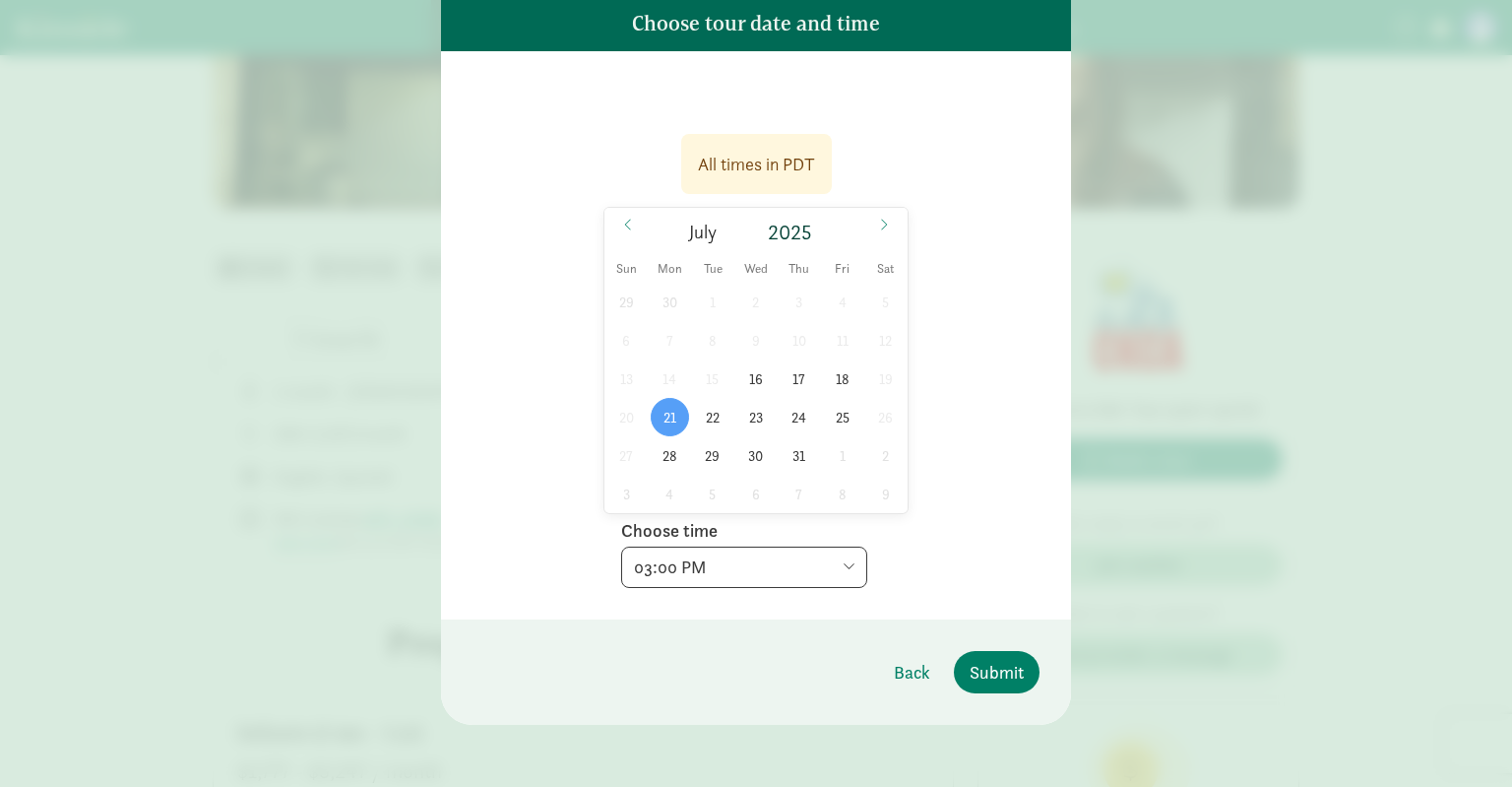 click on "All times in PDT   [DATE] [DATE]
Sun Mon Tue Wed Thu Fri Sat
29 30 1 2 3 4 5 6 7 8 9 10 11 12 13 14 15 16 17 18 19 20 21 22 23 24 25 26 27 28 29 30 31 1 2 3 4 5 6 7 8 9   Choose time    Choose time   03:00 PM" at bounding box center [756, 335] 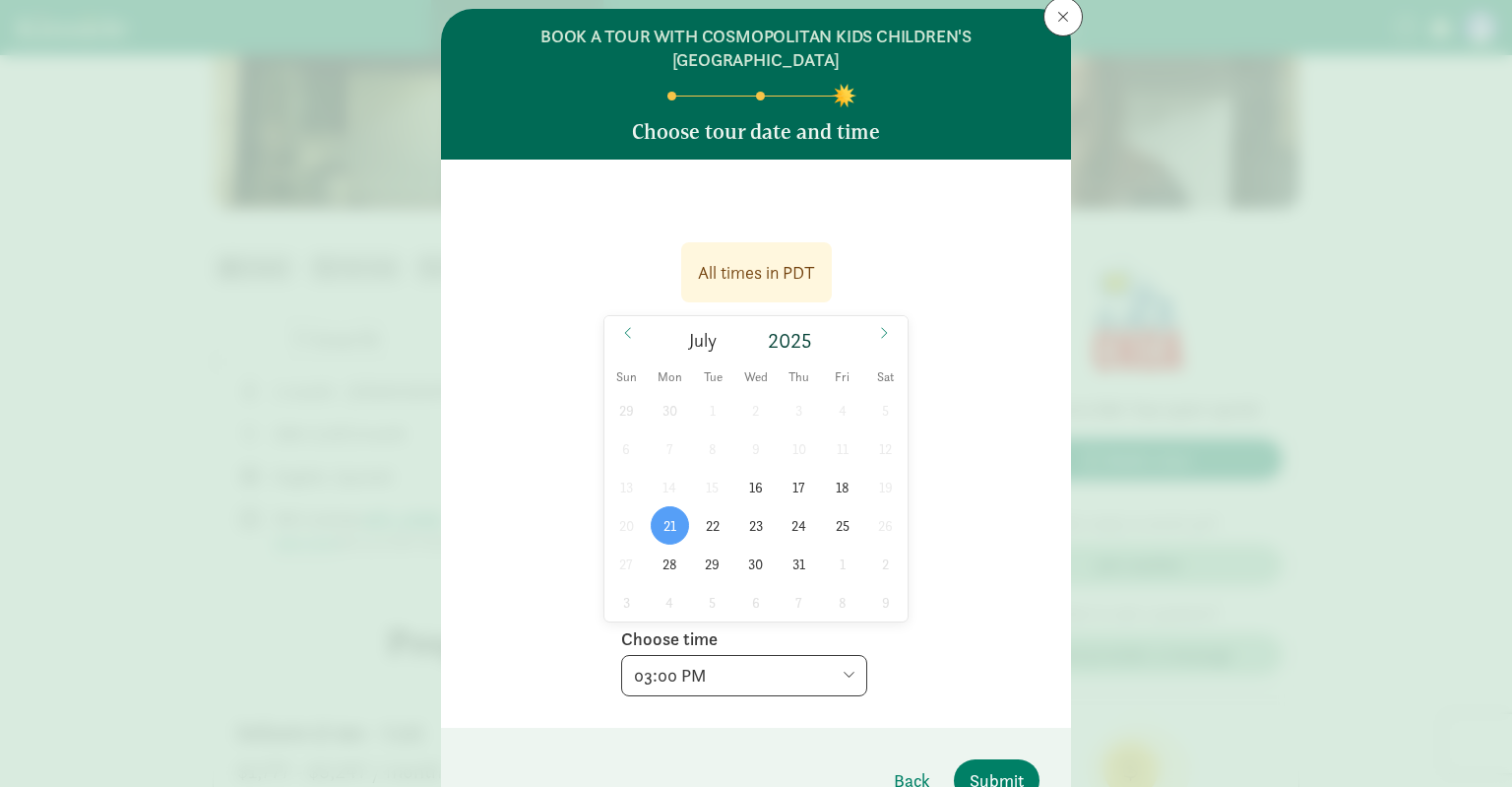 scroll, scrollTop: 0, scrollLeft: 0, axis: both 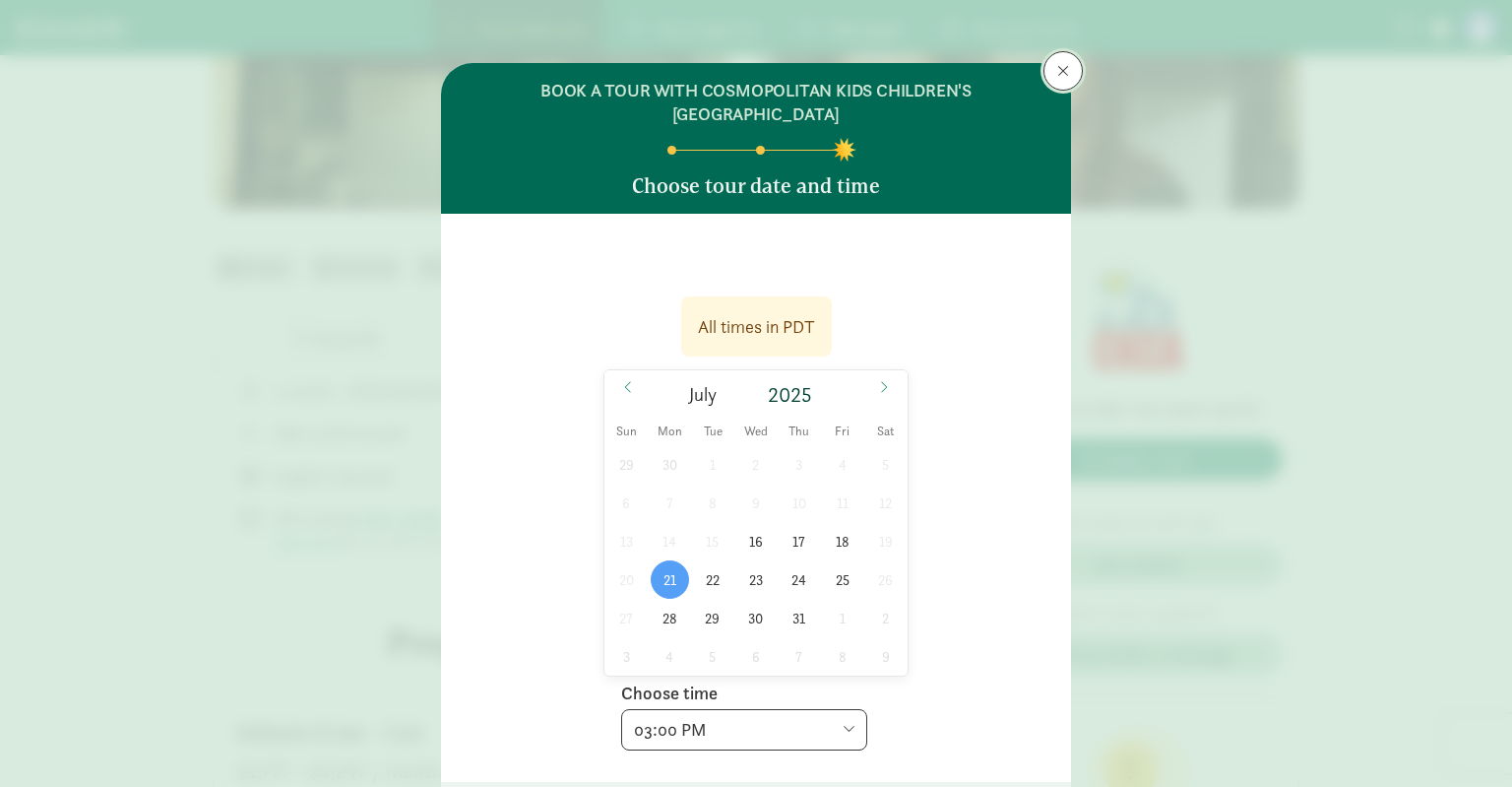 click at bounding box center [1063, 71] 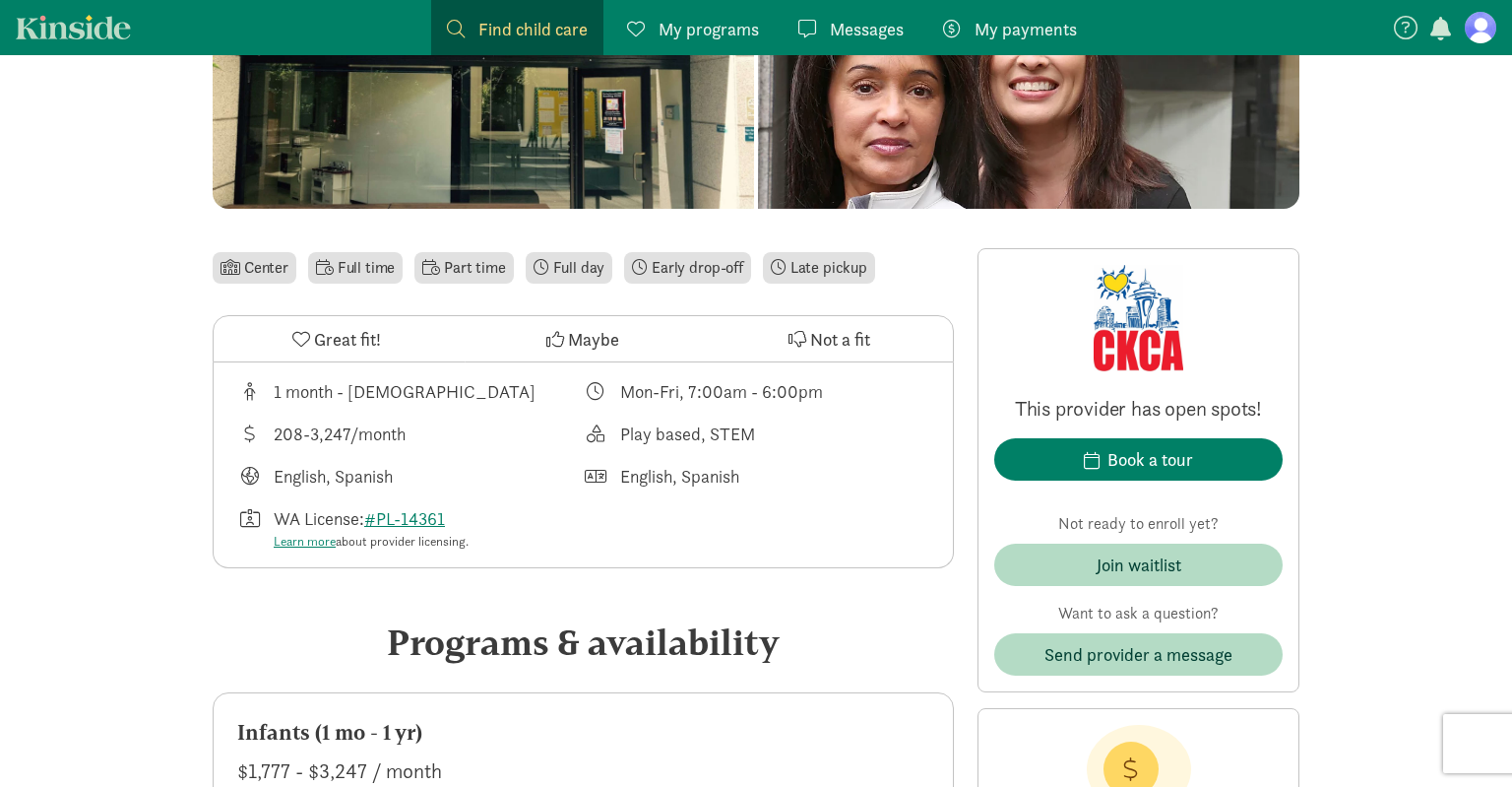 click on "Center
Full time
Part time
Full day
Early drop-off
Late pickup
Great fit!       Maybe       Not a fit
1 month - [DEMOGRAPHIC_DATA]
Mon-Fri,  7:00am -  6:00pm
208-3,247/month
Play based, STEM
English, Spanish
English, Spanish
[GEOGRAPHIC_DATA] License:
#PL-14361
Learn more  about provider licensing.
Programs & availability
Infants (1 mo - 1 yr)
$1,777 - $3,247 / month
Infants (FT) Starting [DATE]     Infants (FT)" at bounding box center [583, 3558] 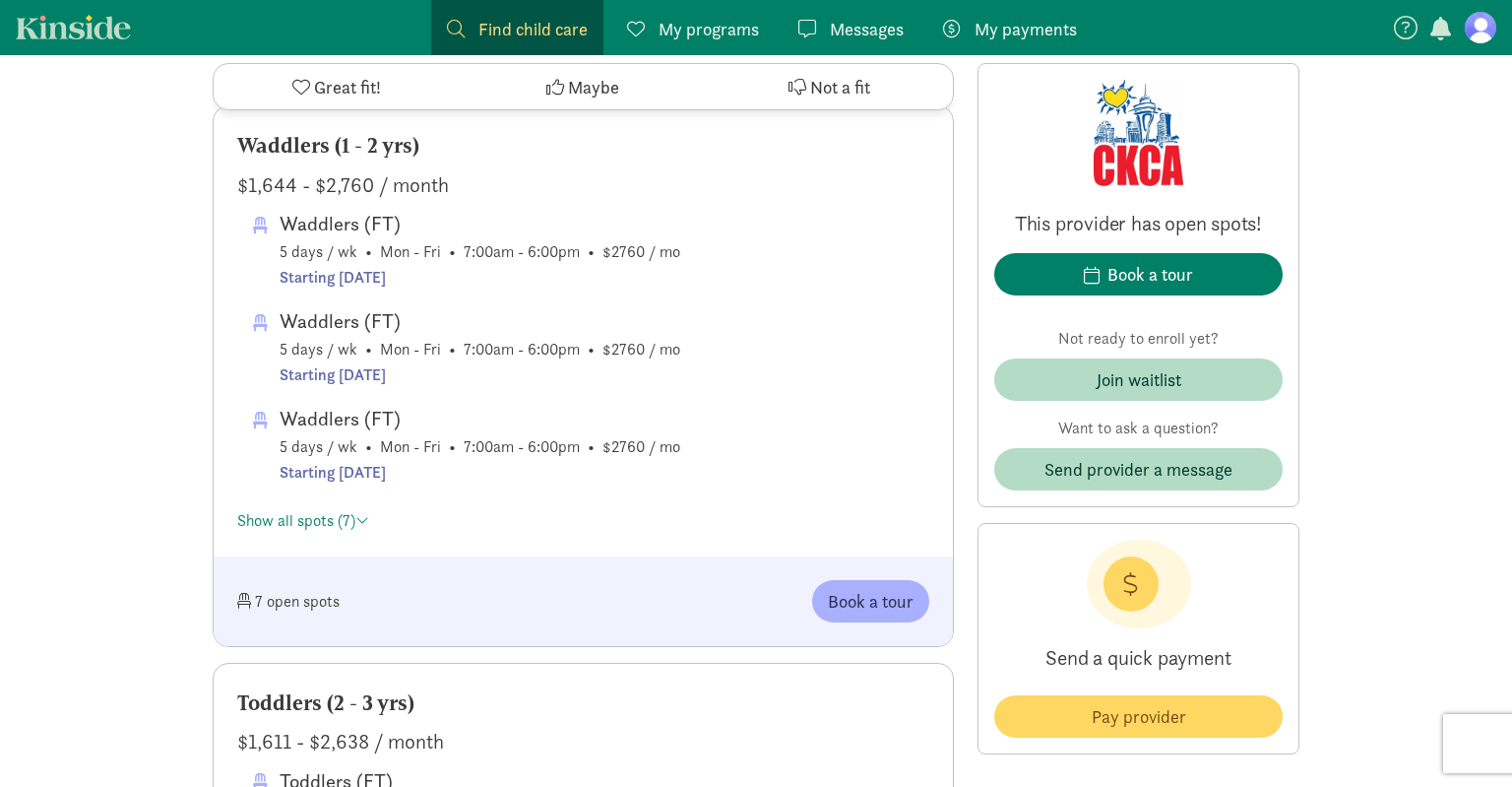 scroll, scrollTop: 1351, scrollLeft: 0, axis: vertical 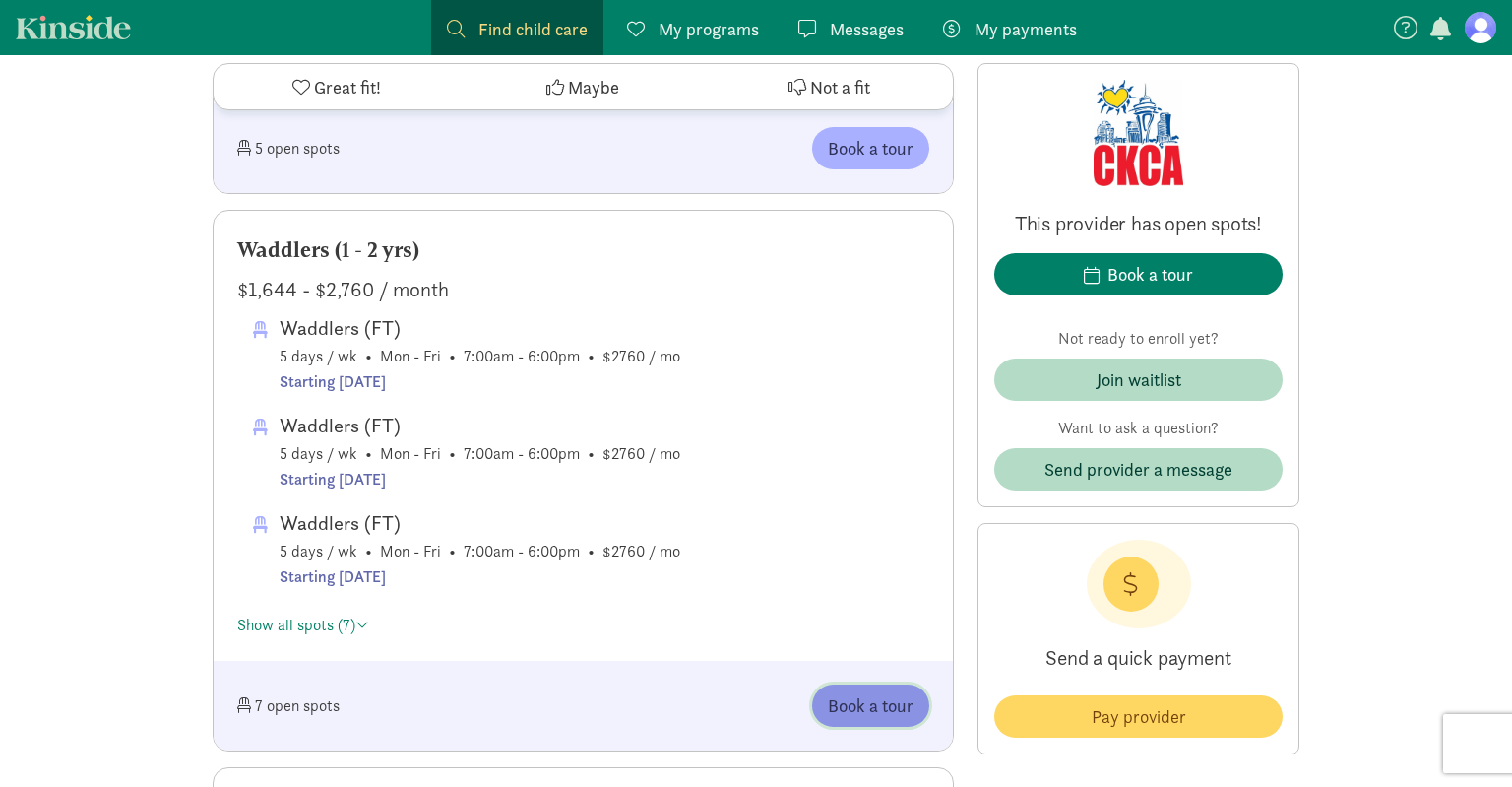 click on "Book a tour" at bounding box center (870, 705) 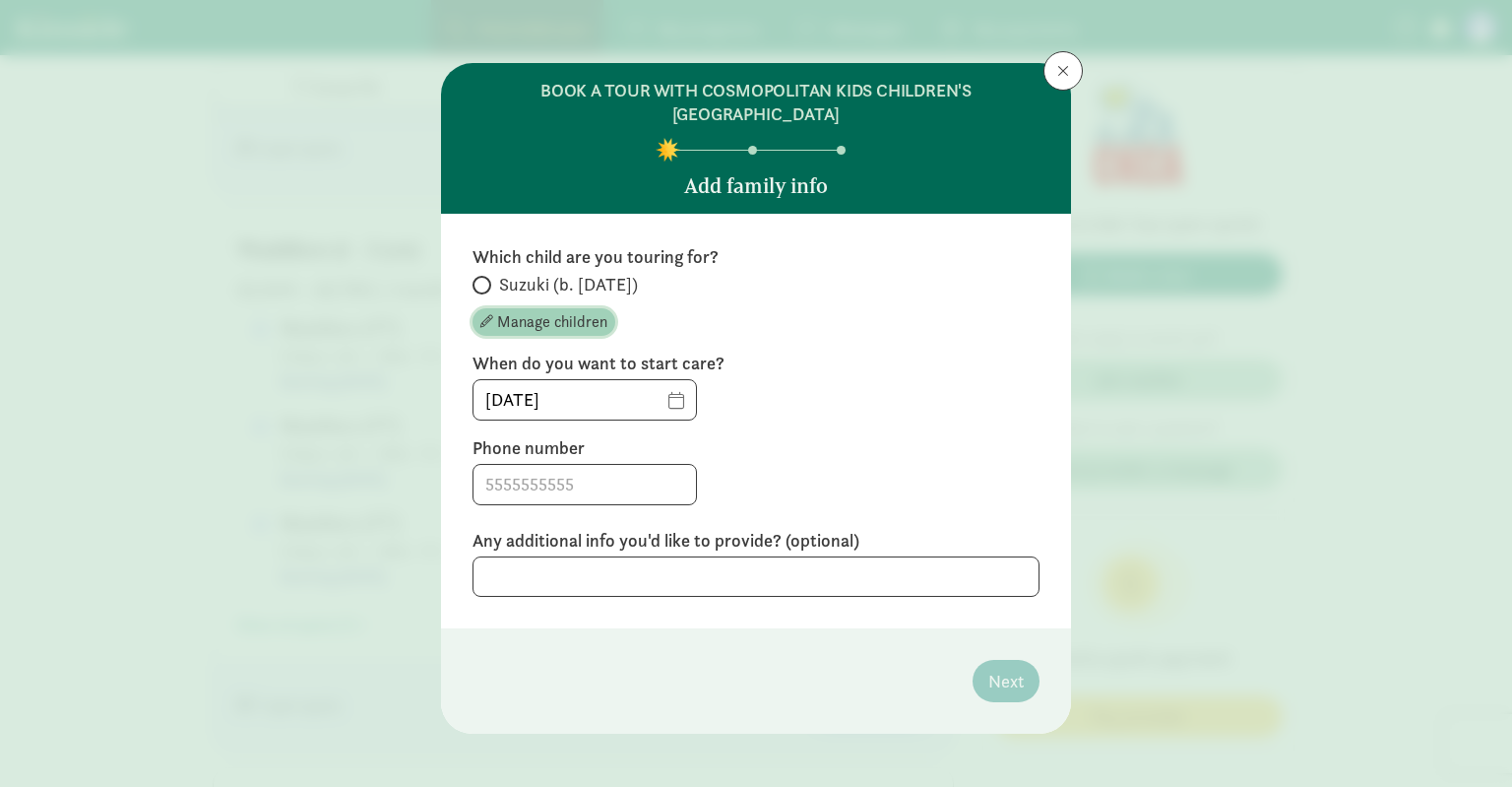 click on "Manage children" at bounding box center (552, 322) 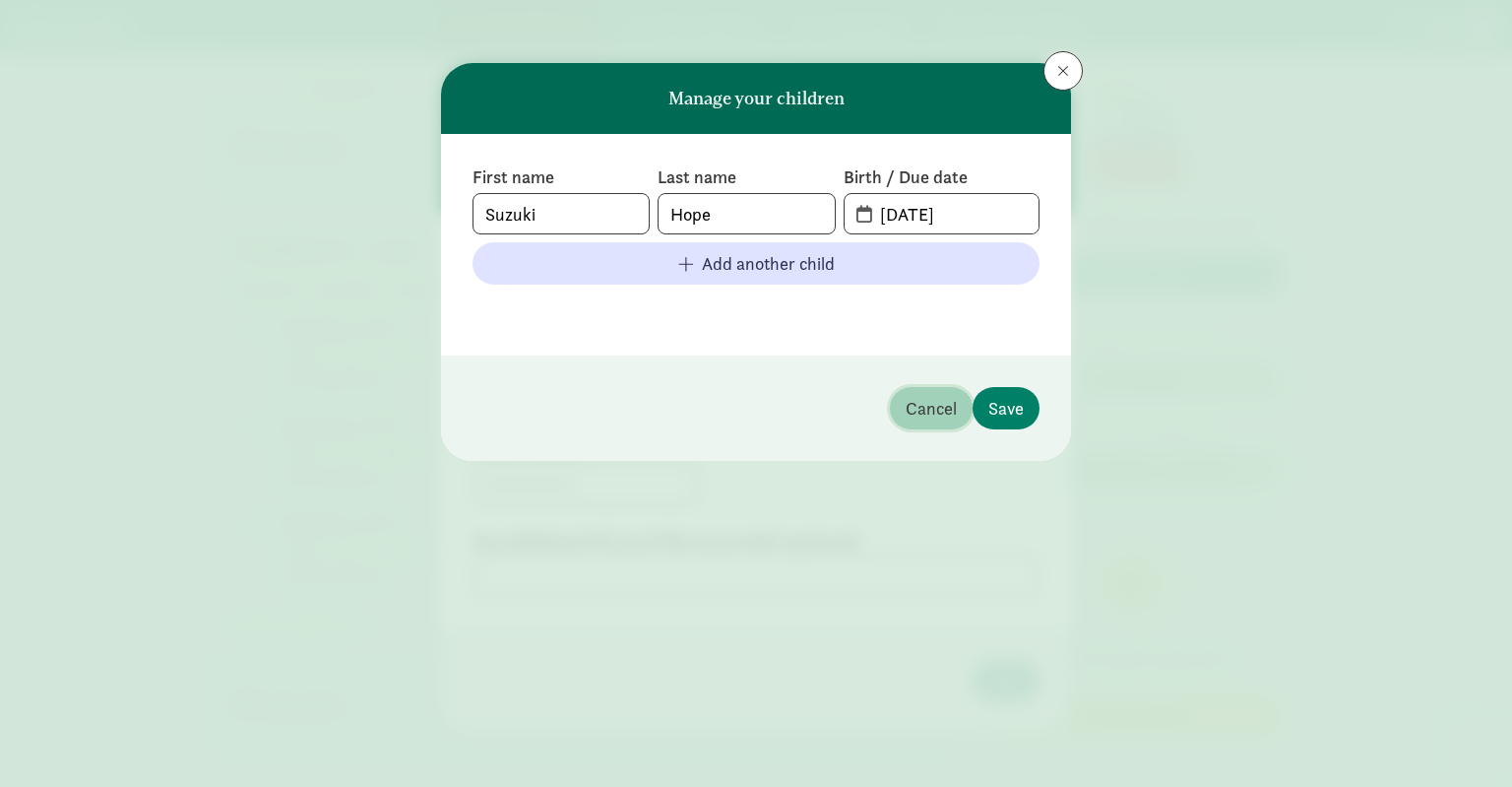 click on "Cancel" at bounding box center [931, 408] 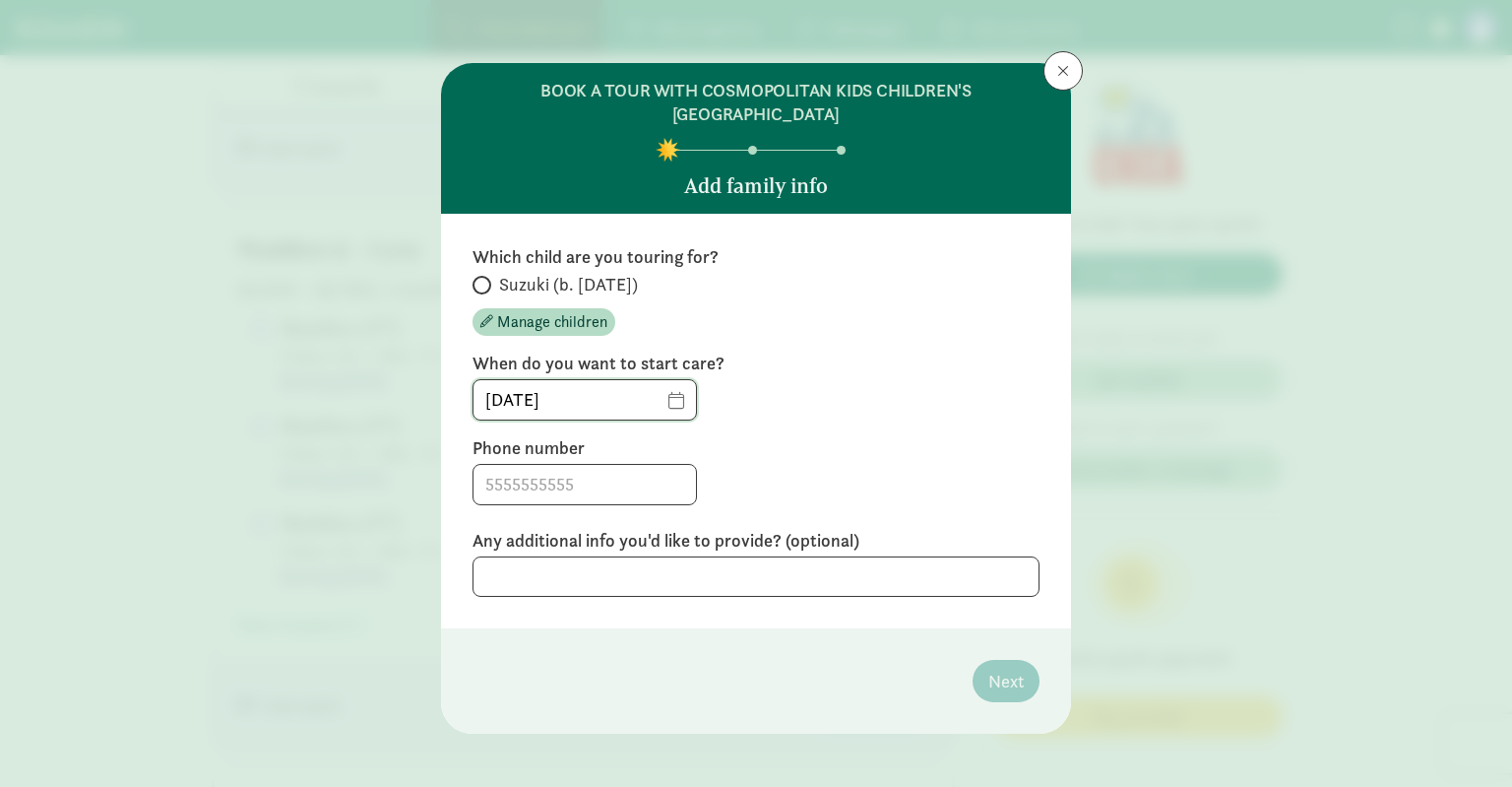 click on "[DATE]" 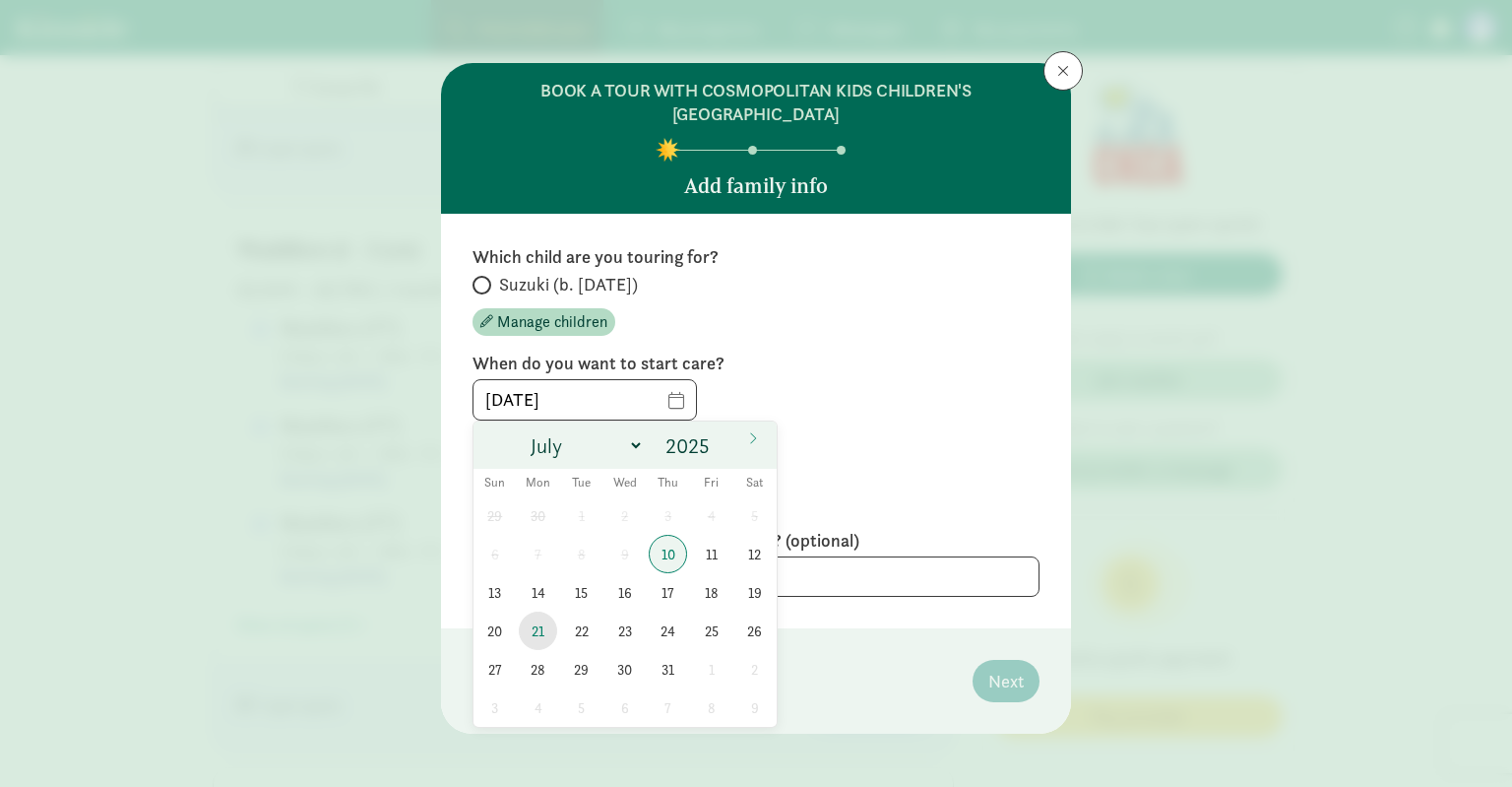 click on "21" at bounding box center (537, 630) 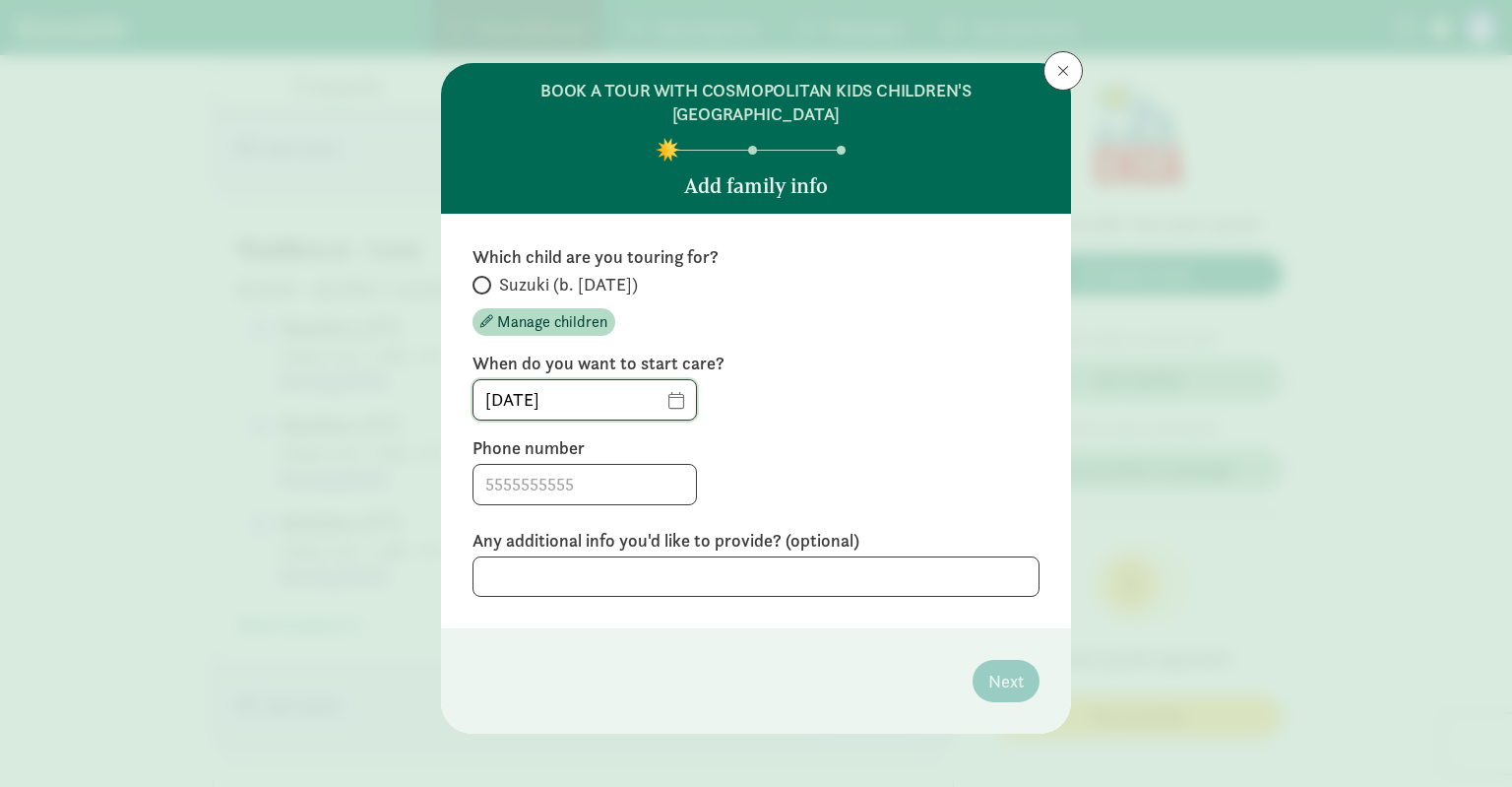 type on "[DATE]" 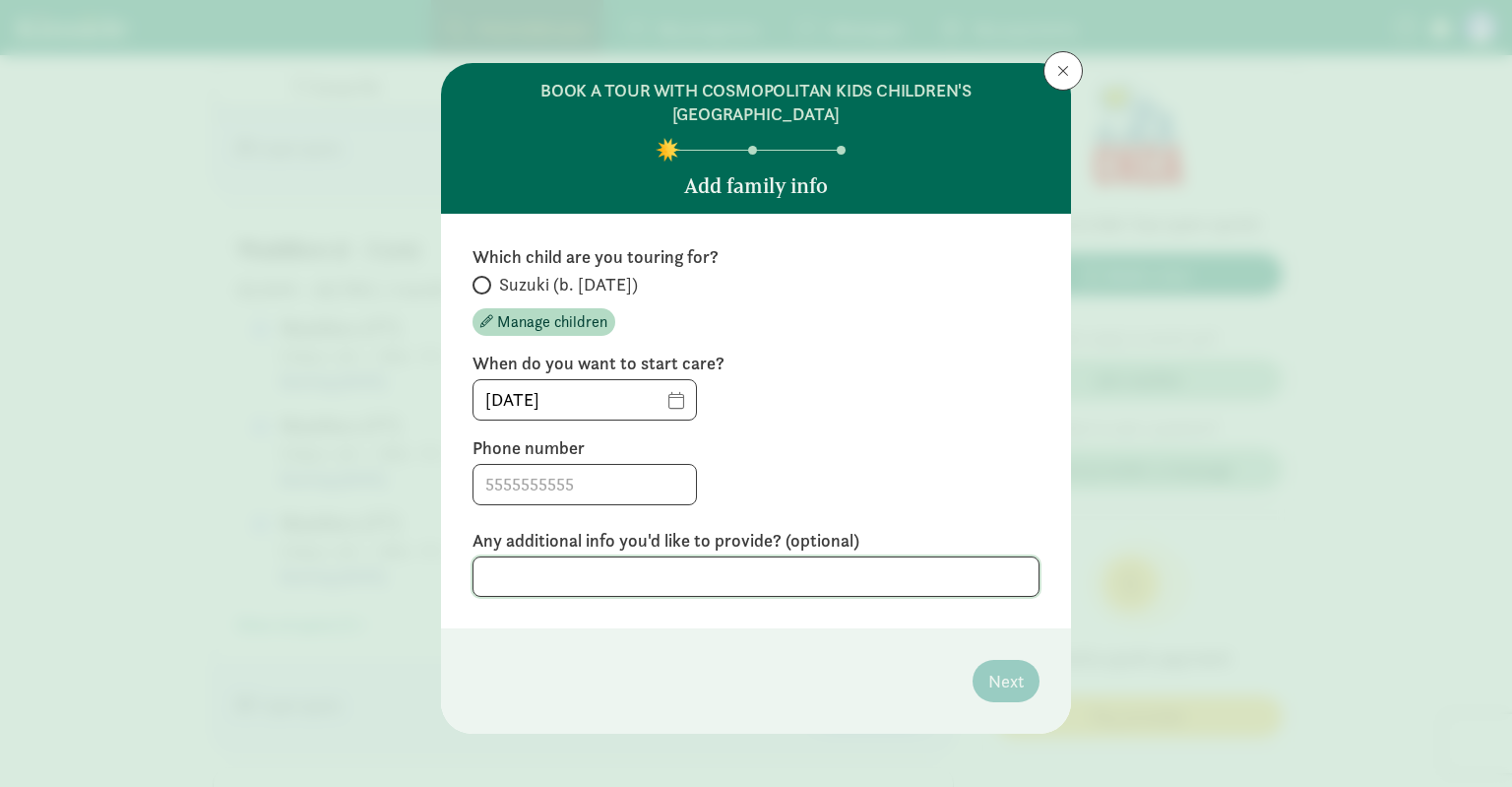 click at bounding box center (756, 576) 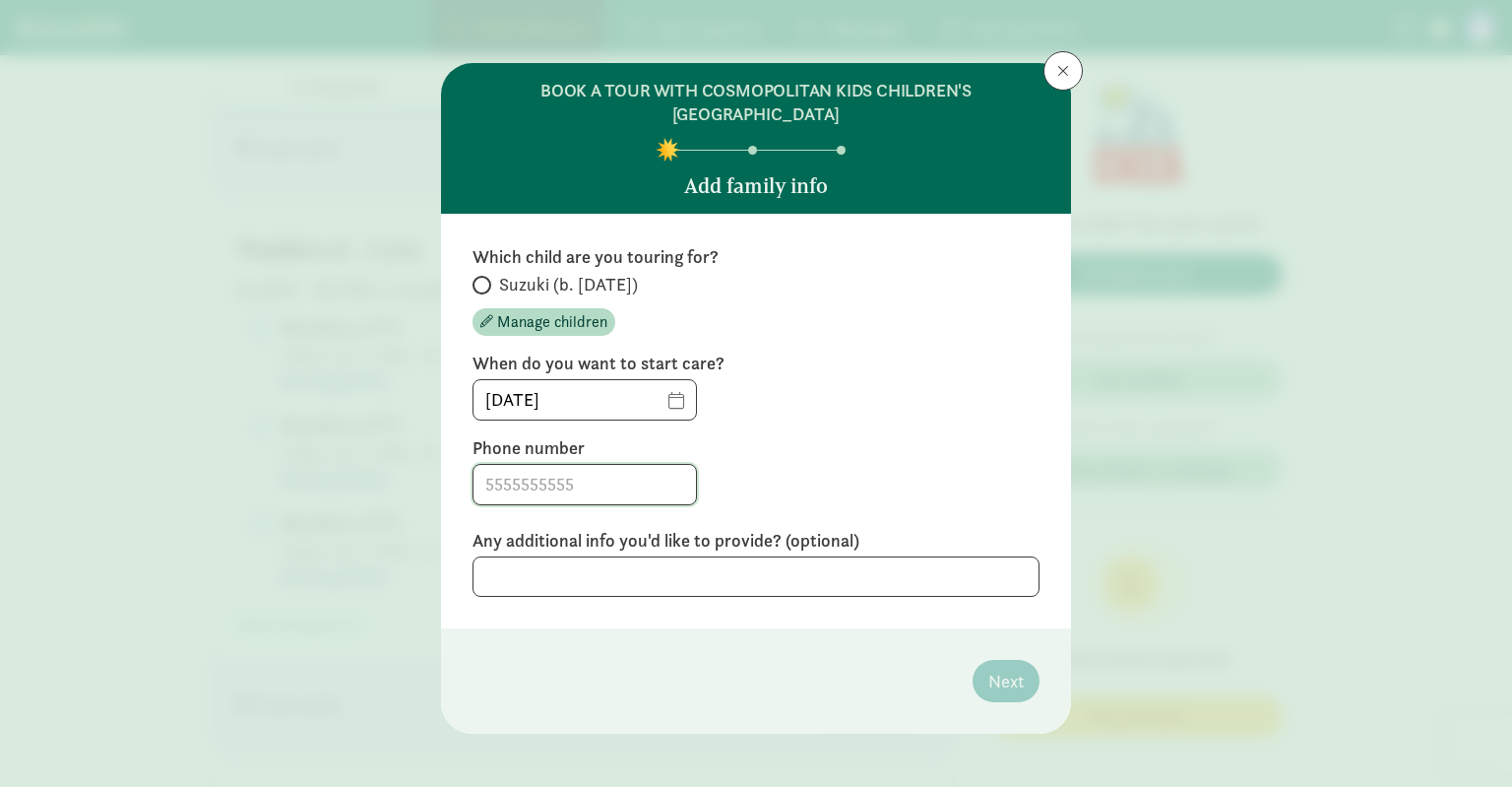 click 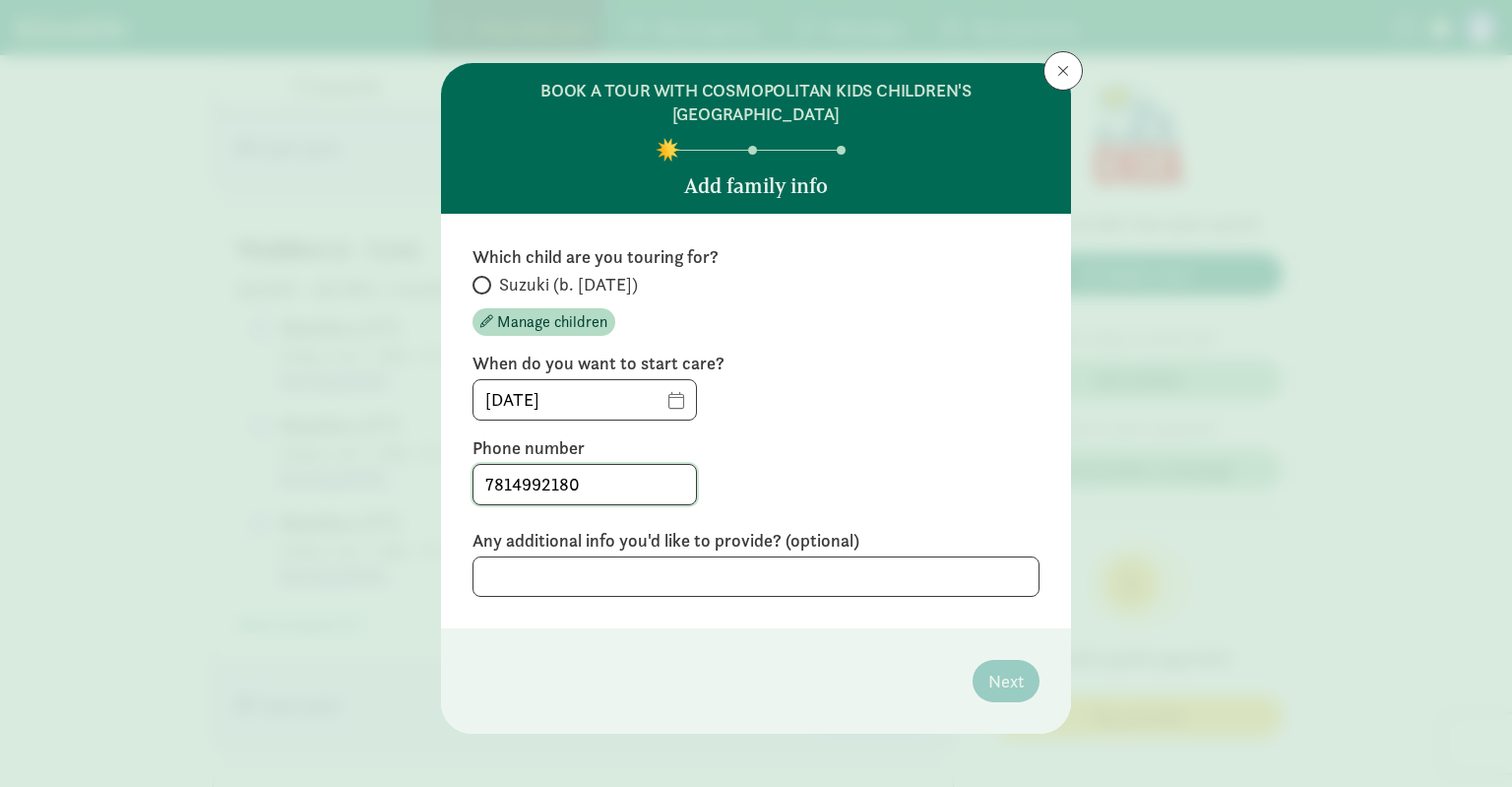 type on "7814992180" 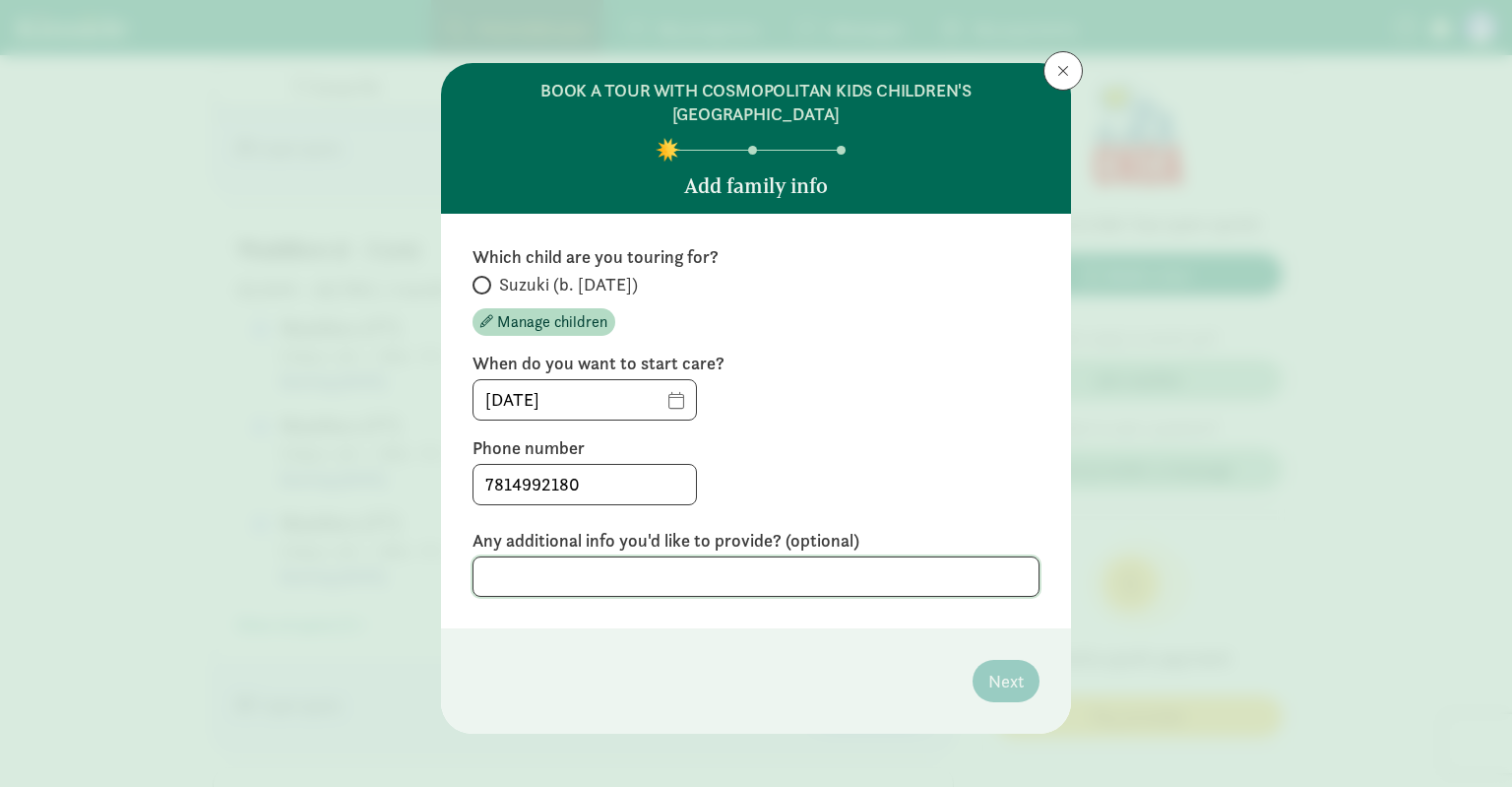 click at bounding box center [756, 576] 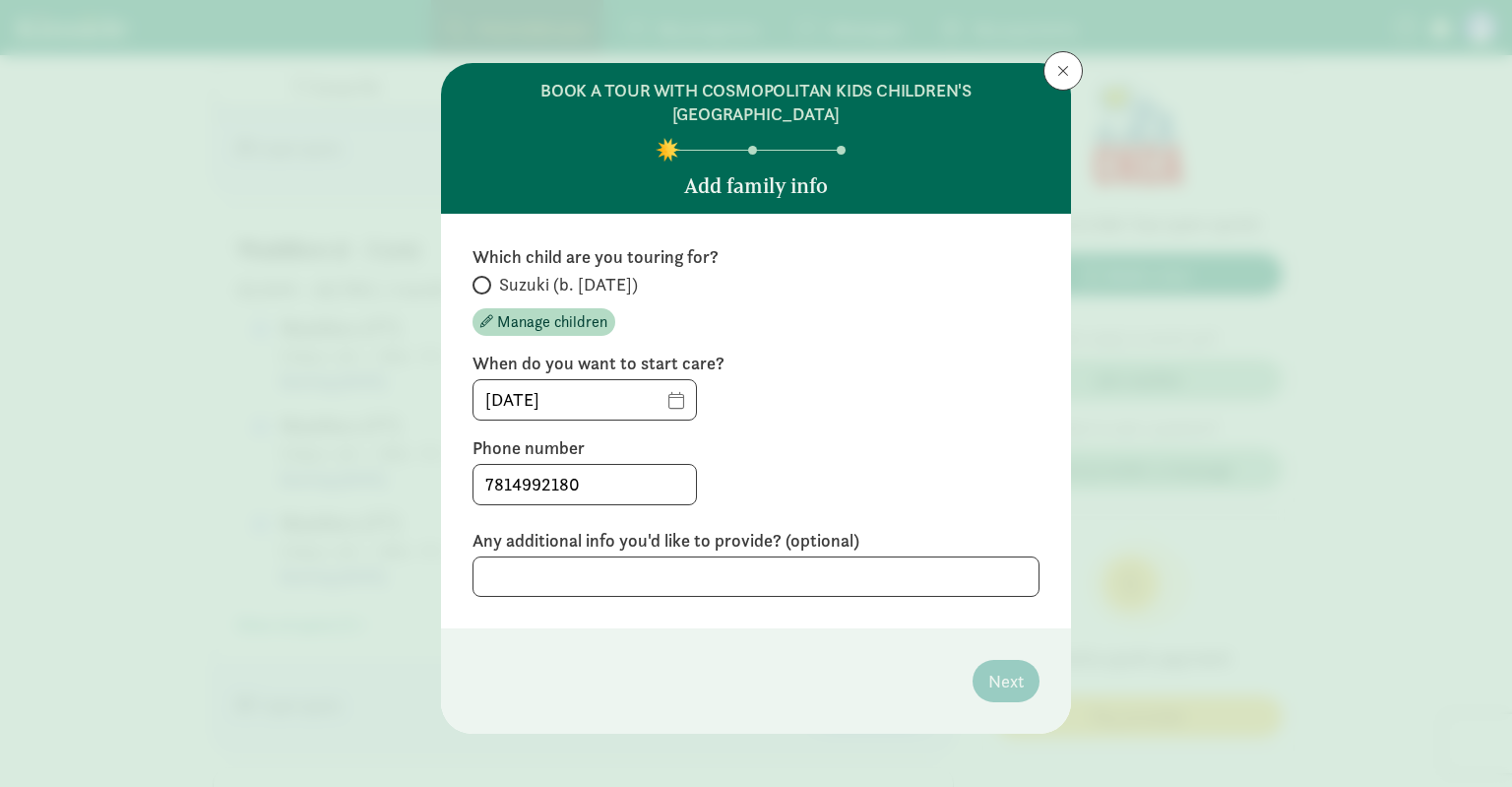 click on "Next" at bounding box center [756, 681] 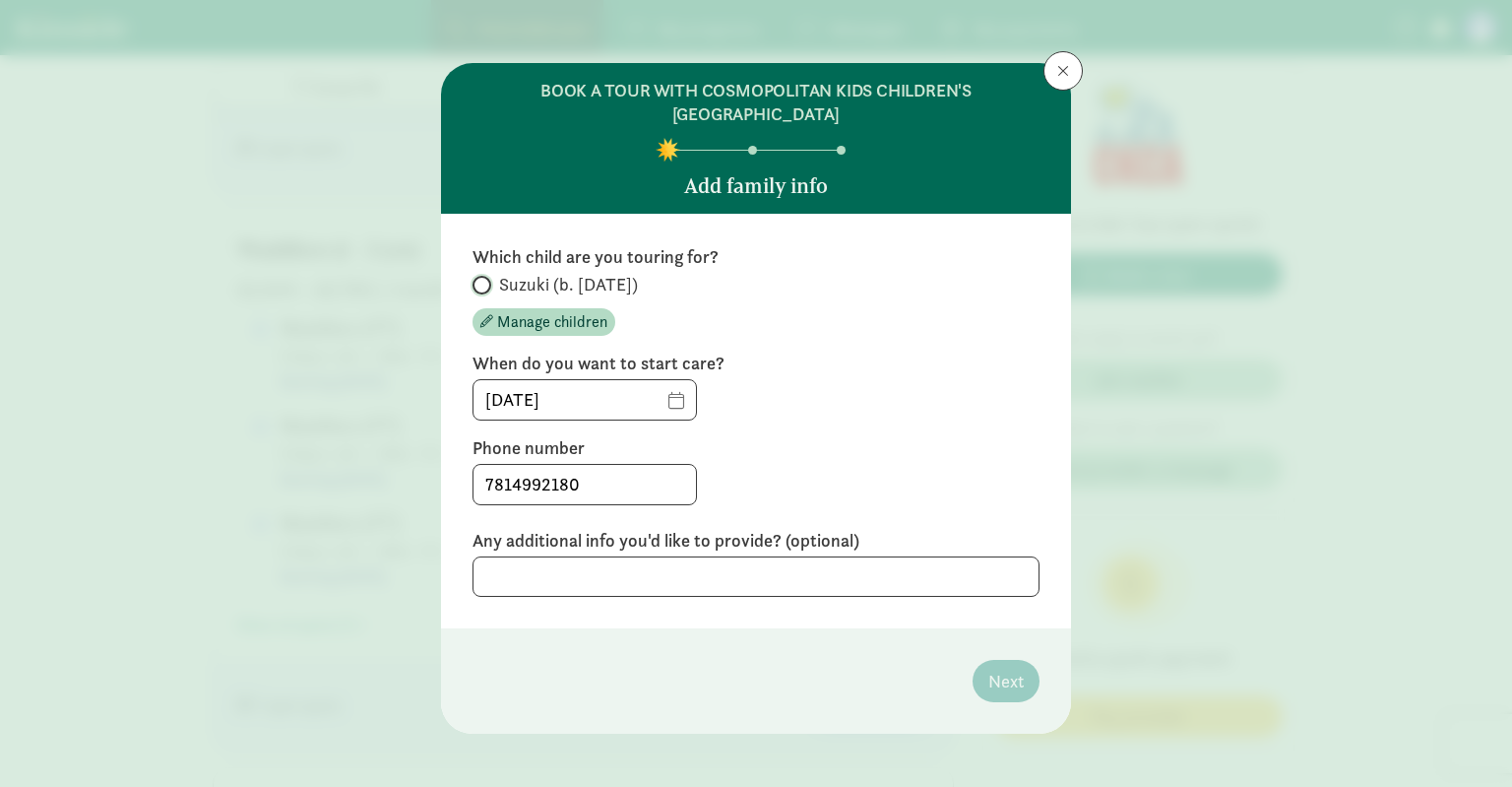 click on "Suzuki (b. [DATE])" at bounding box center [478, 285] 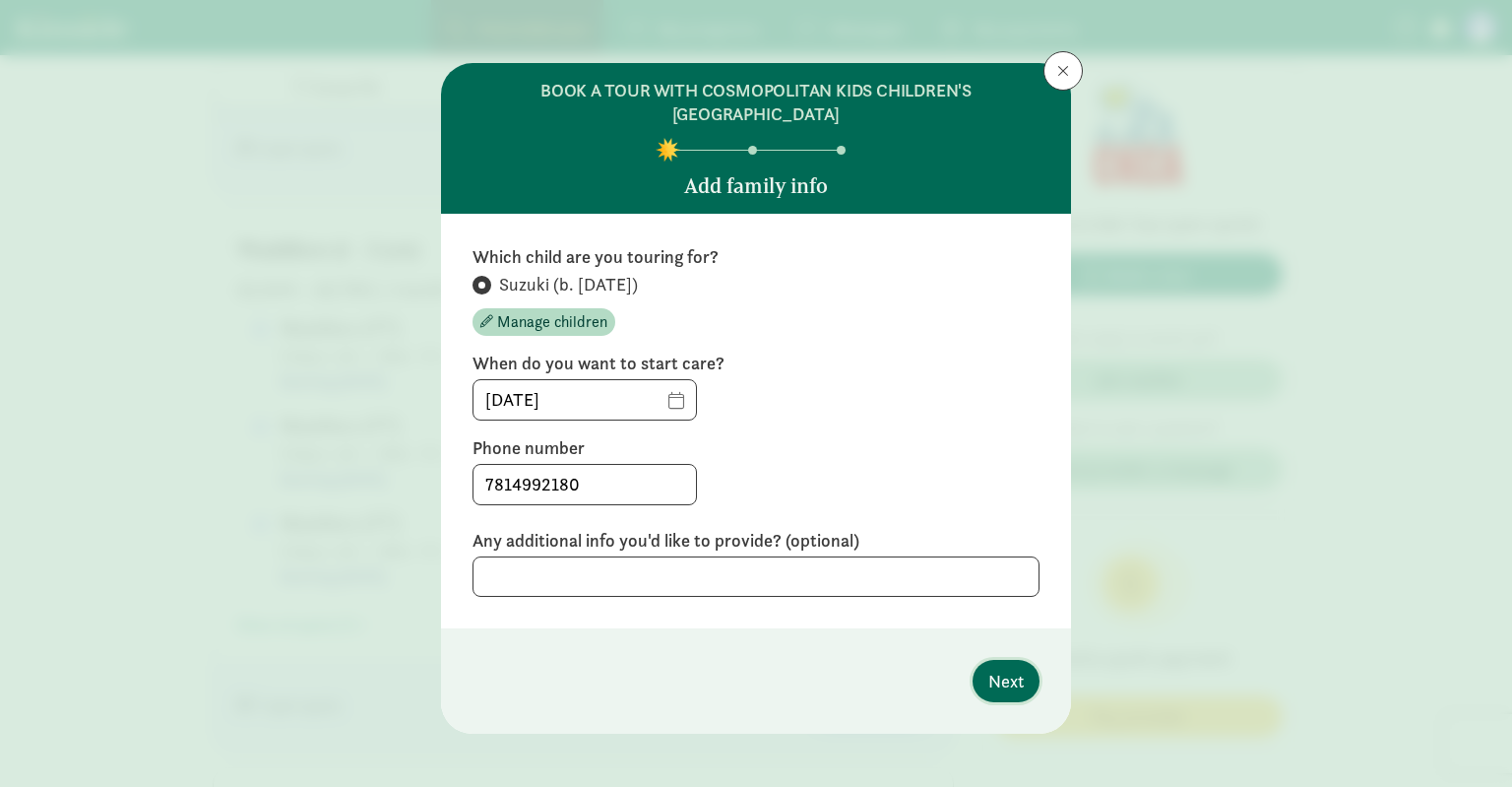 click on "Next" at bounding box center (1006, 681) 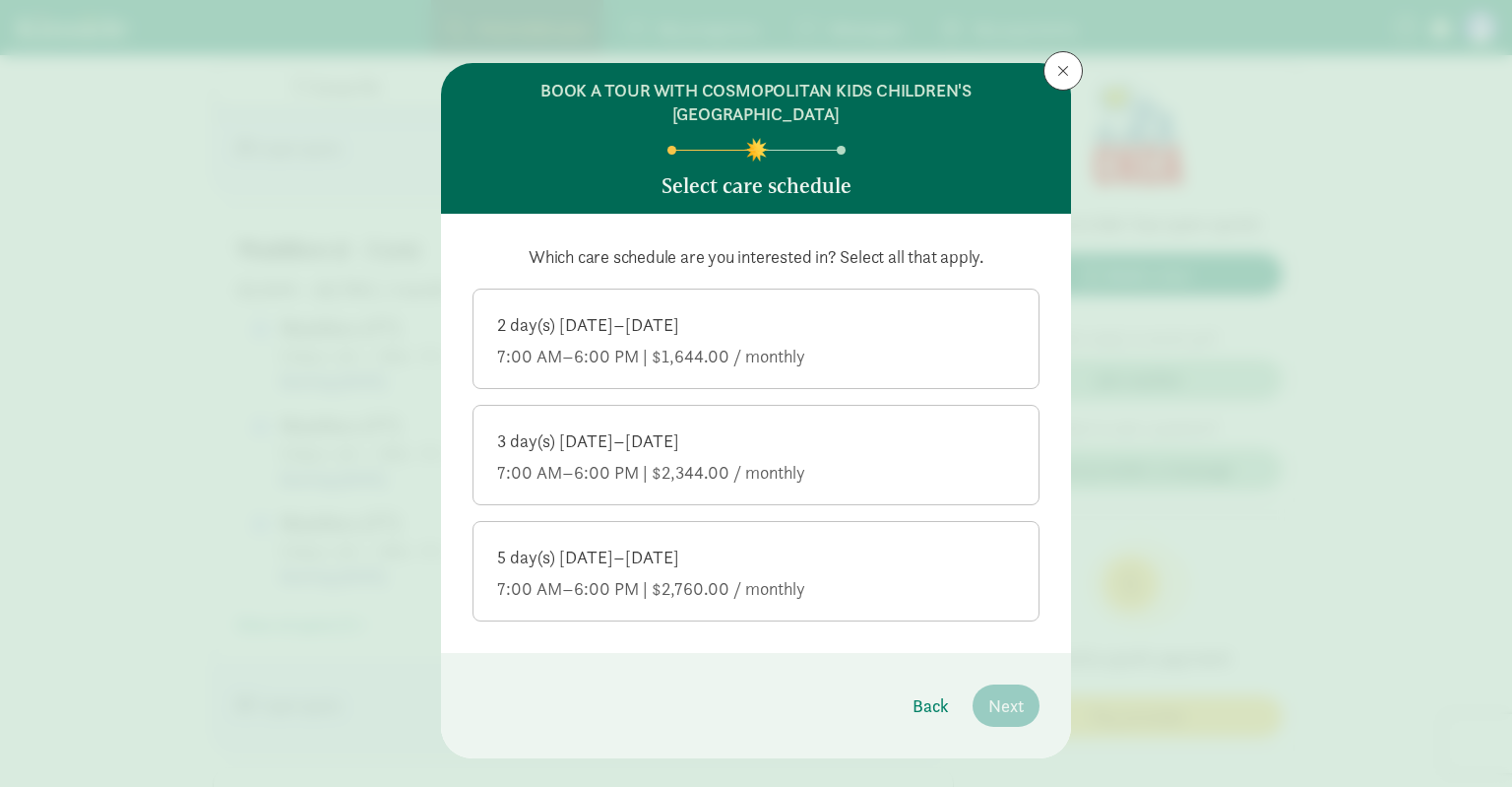 click on "7:00 AM–6:00 PM | $2,760.00 / monthly" 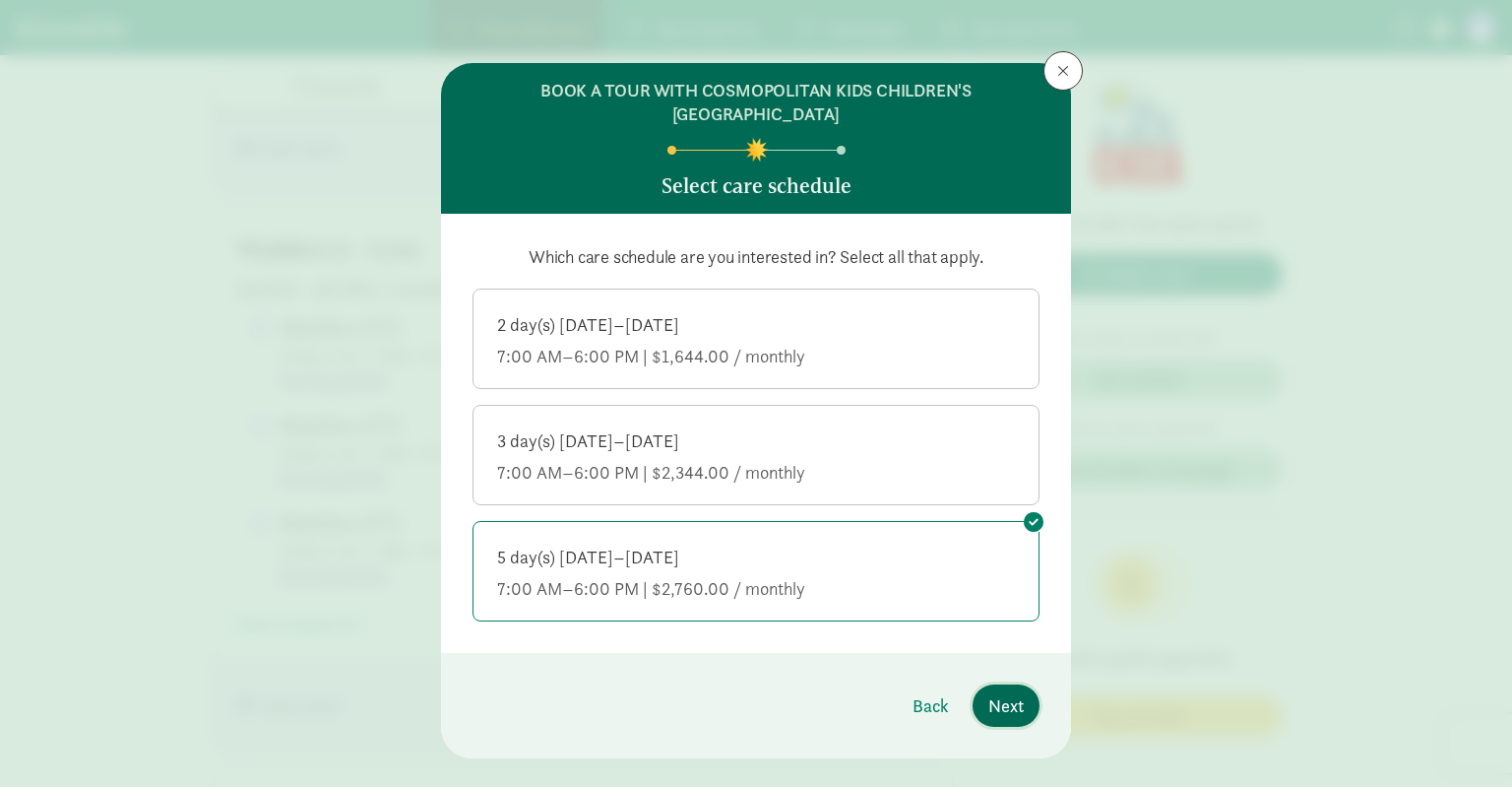 click on "Next" at bounding box center [1006, 705] 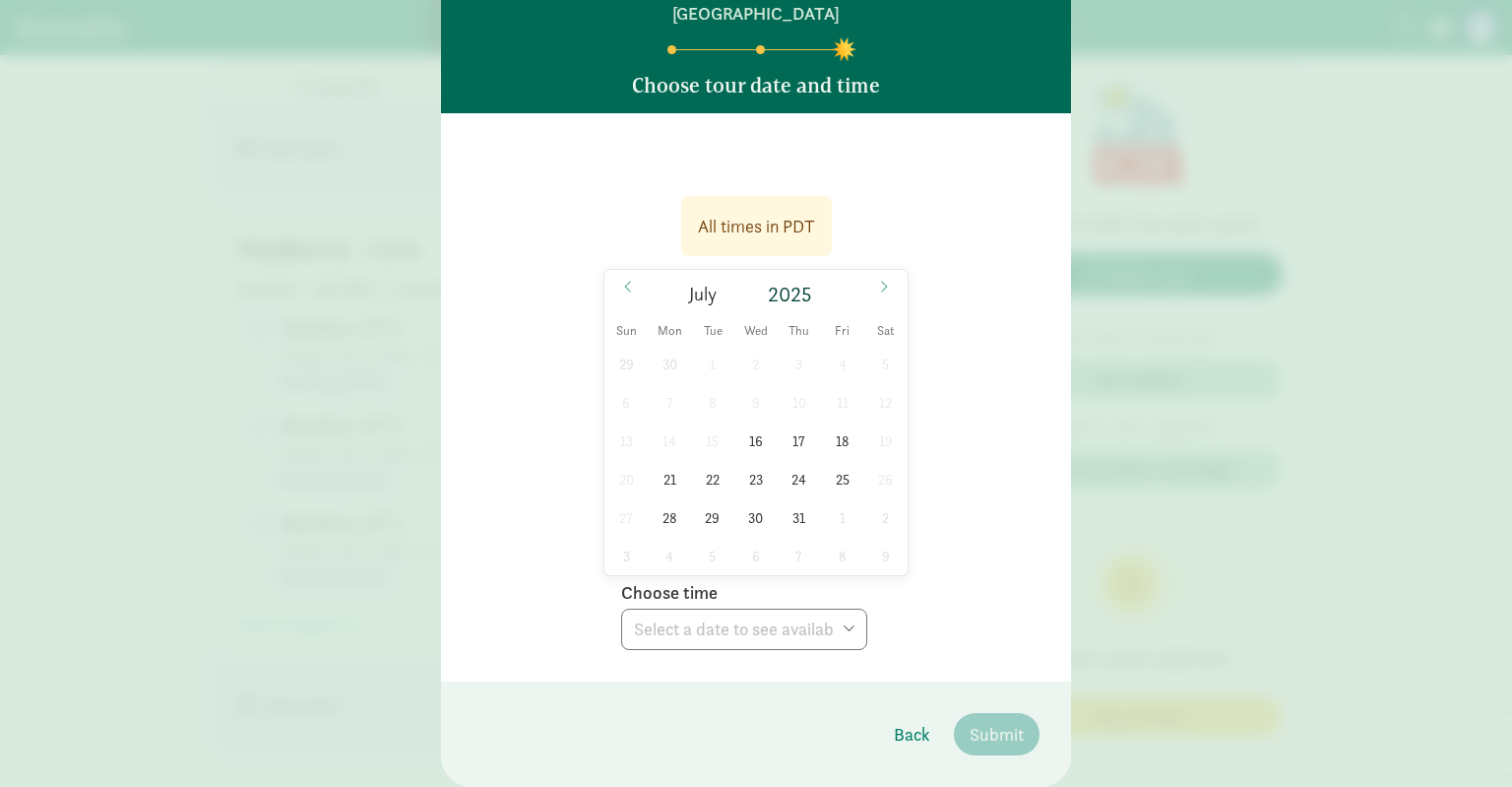scroll, scrollTop: 163, scrollLeft: 0, axis: vertical 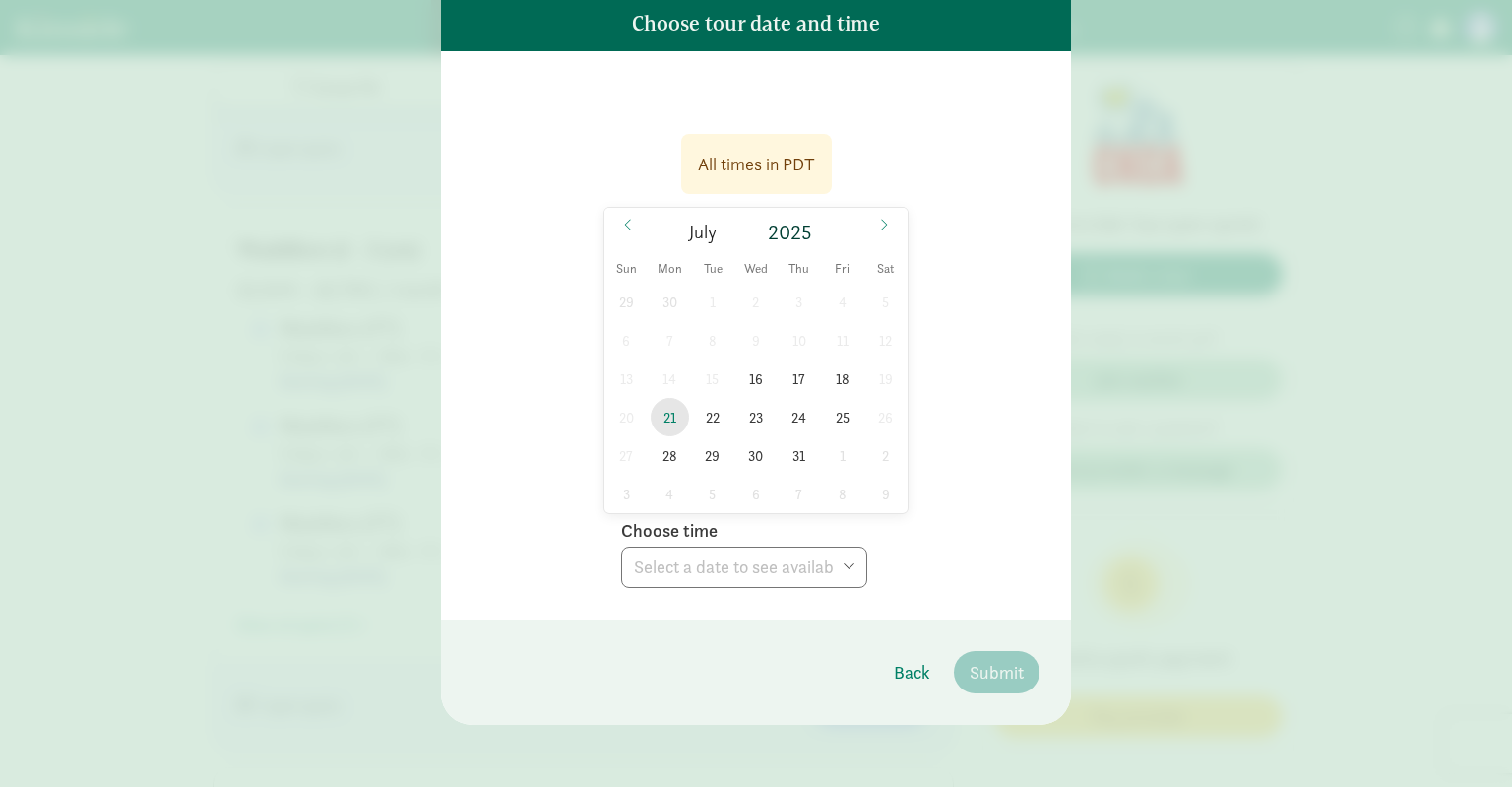 click on "21" at bounding box center [669, 417] 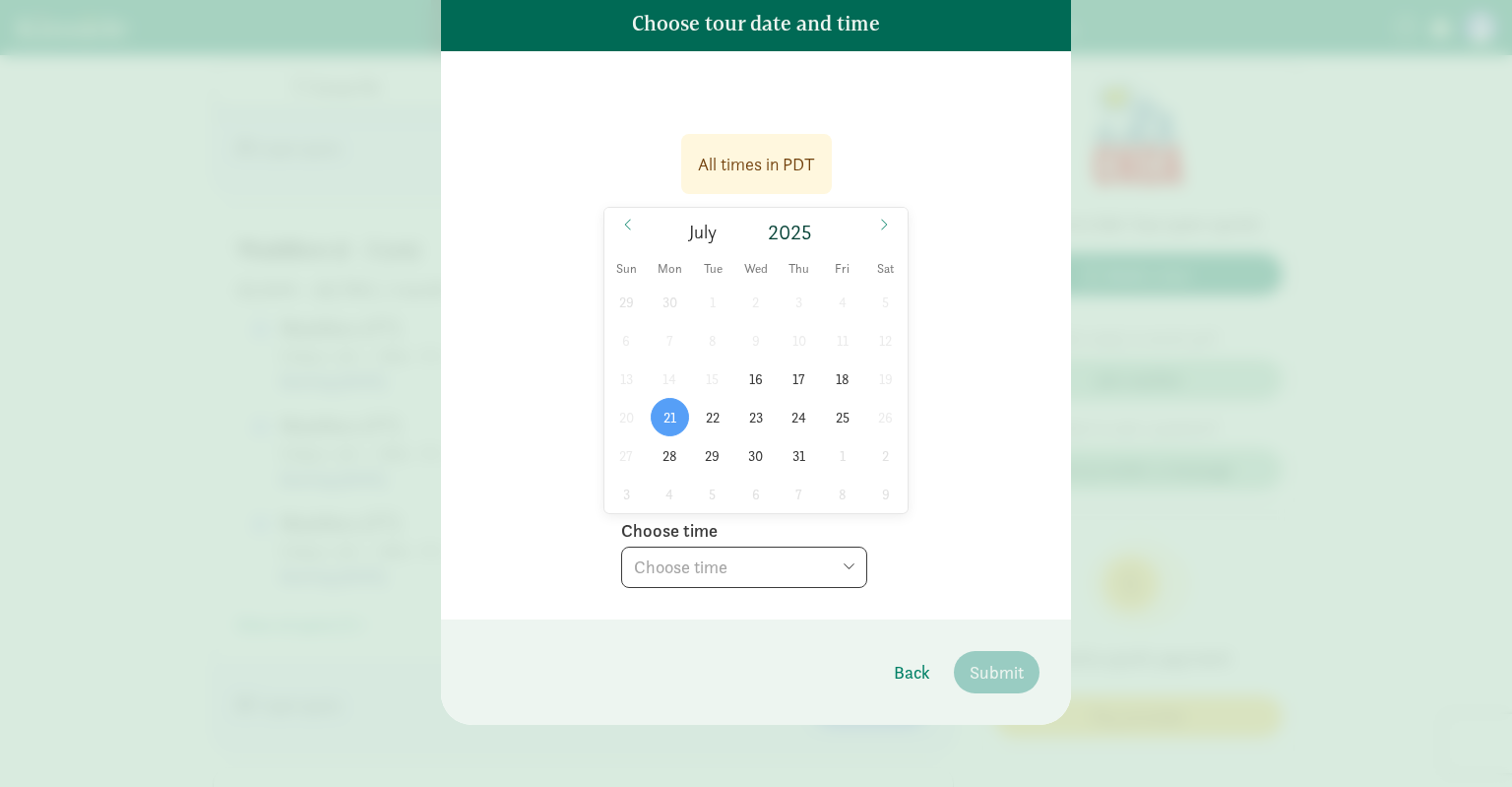 click on "Choose time   03:00 PM" at bounding box center [744, 567] 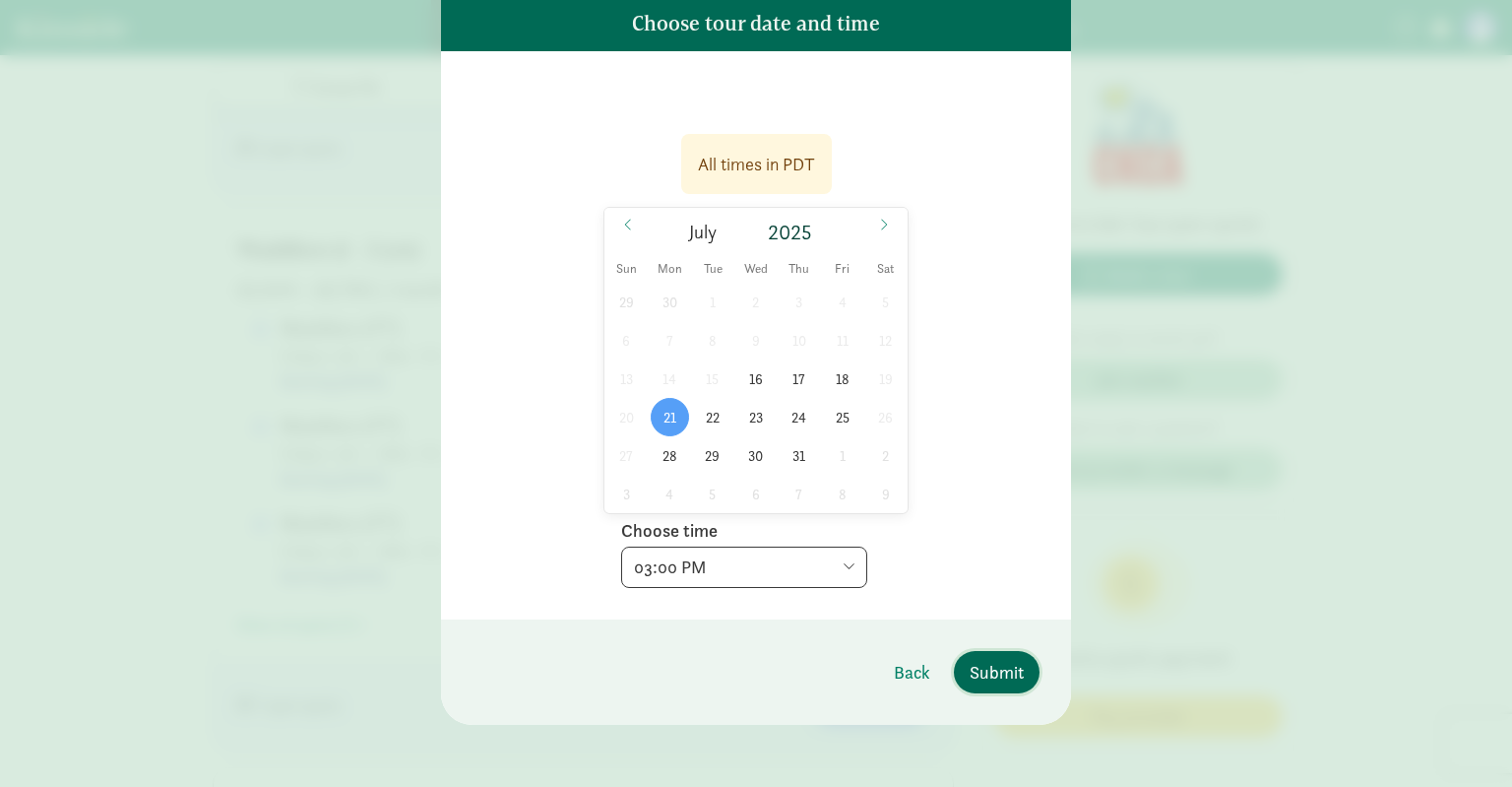 click on "Submit" at bounding box center (996, 672) 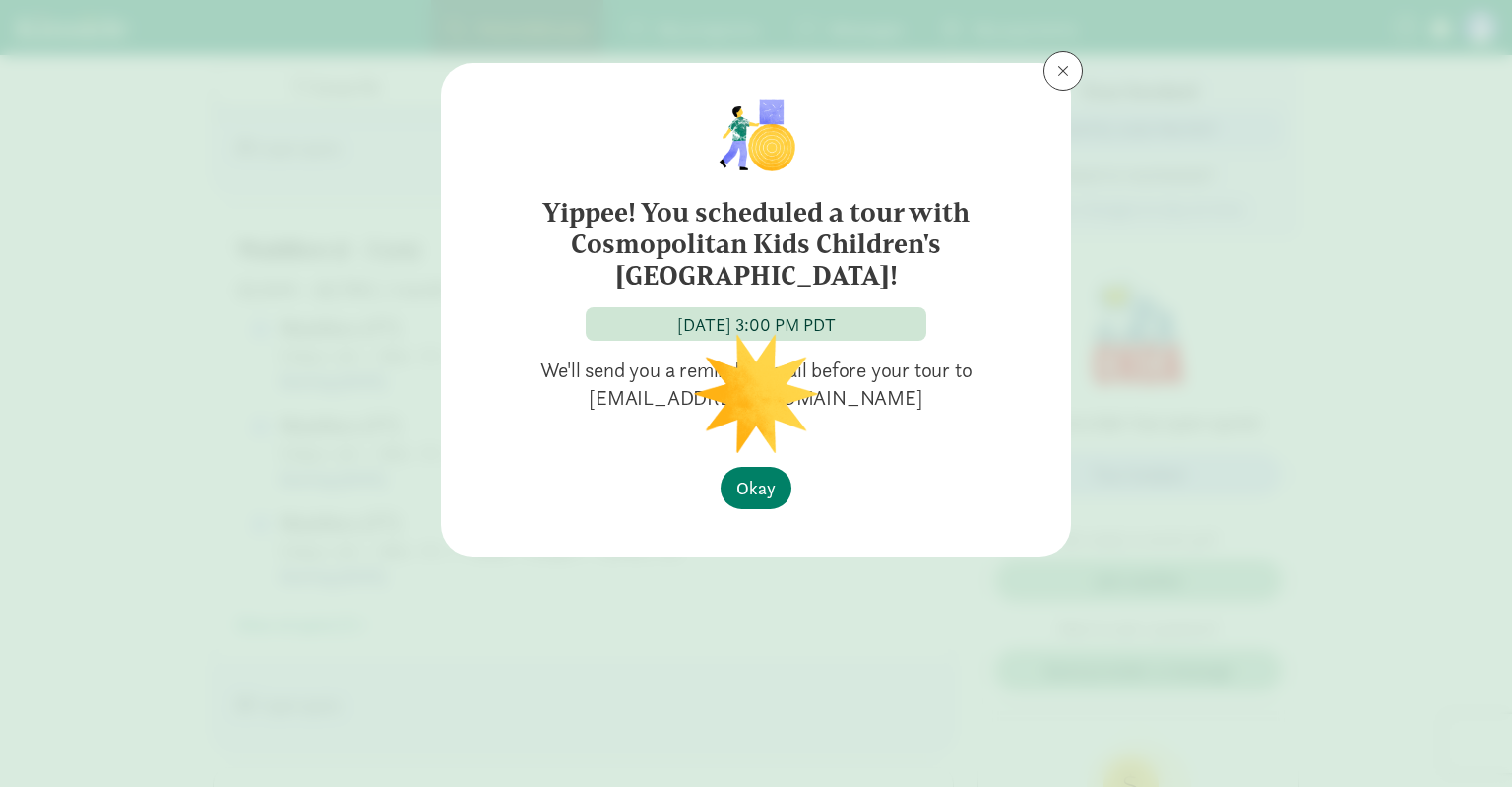 scroll, scrollTop: 0, scrollLeft: 0, axis: both 